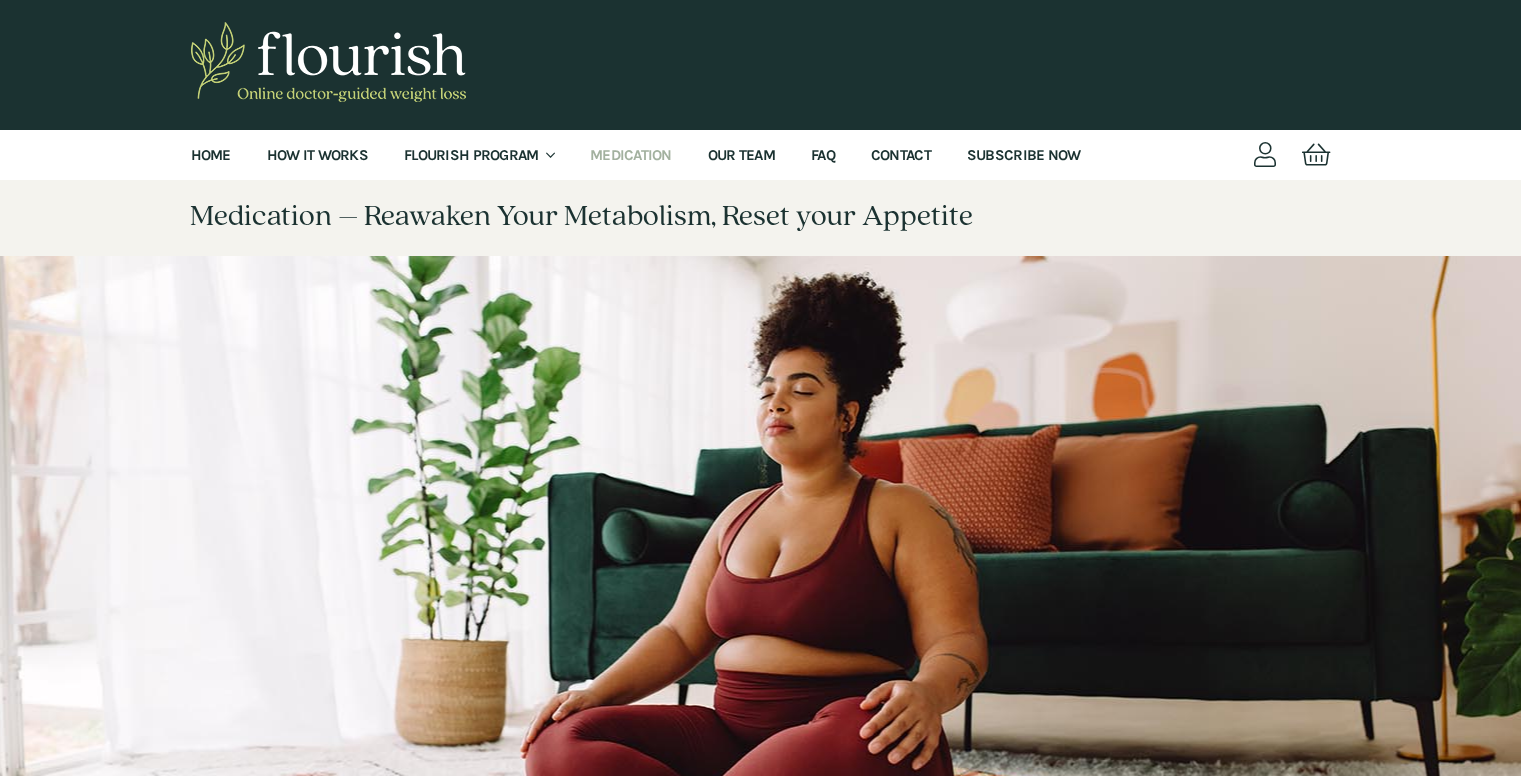 scroll, scrollTop: 0, scrollLeft: 0, axis: both 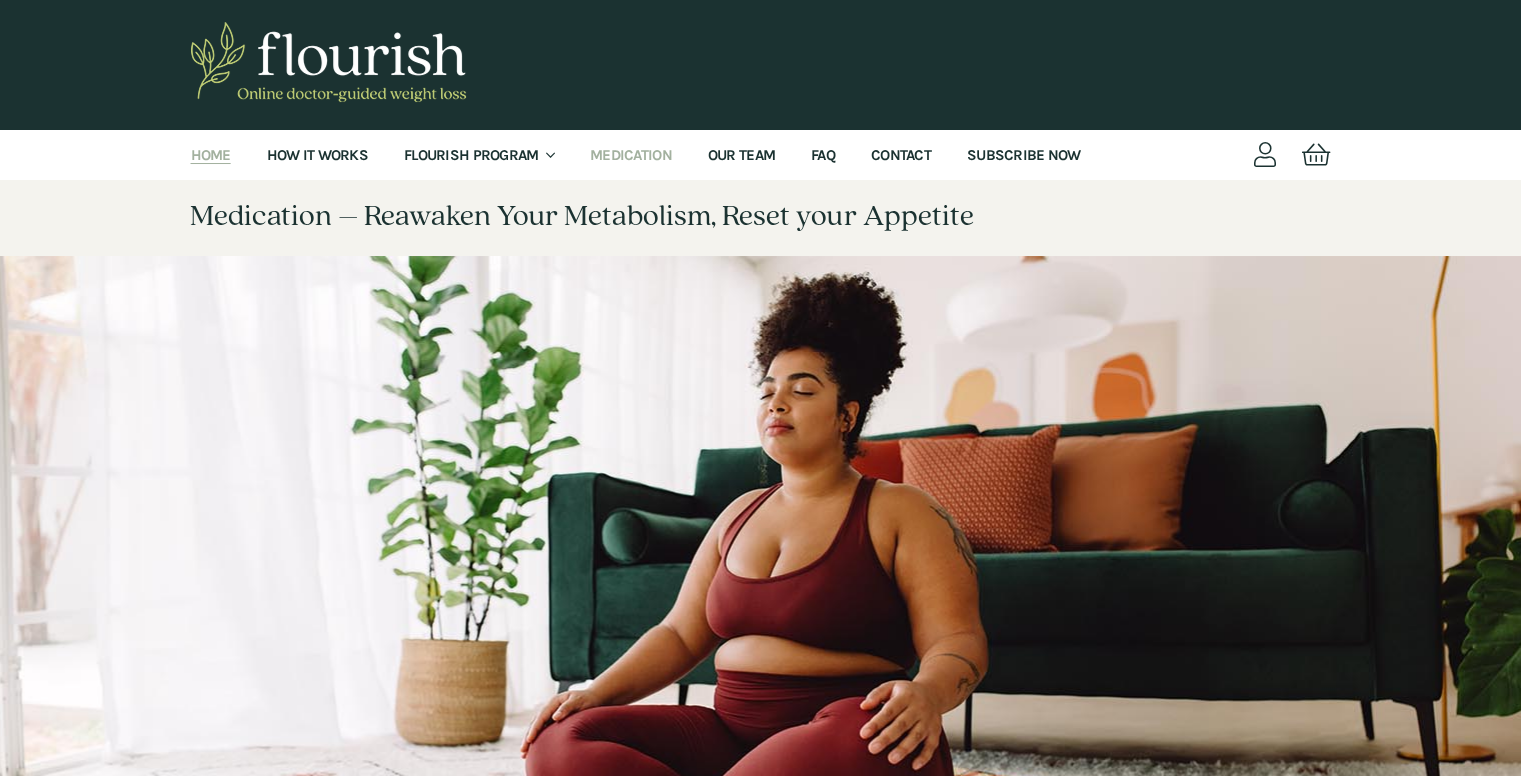 click on "Home" at bounding box center (211, 155) 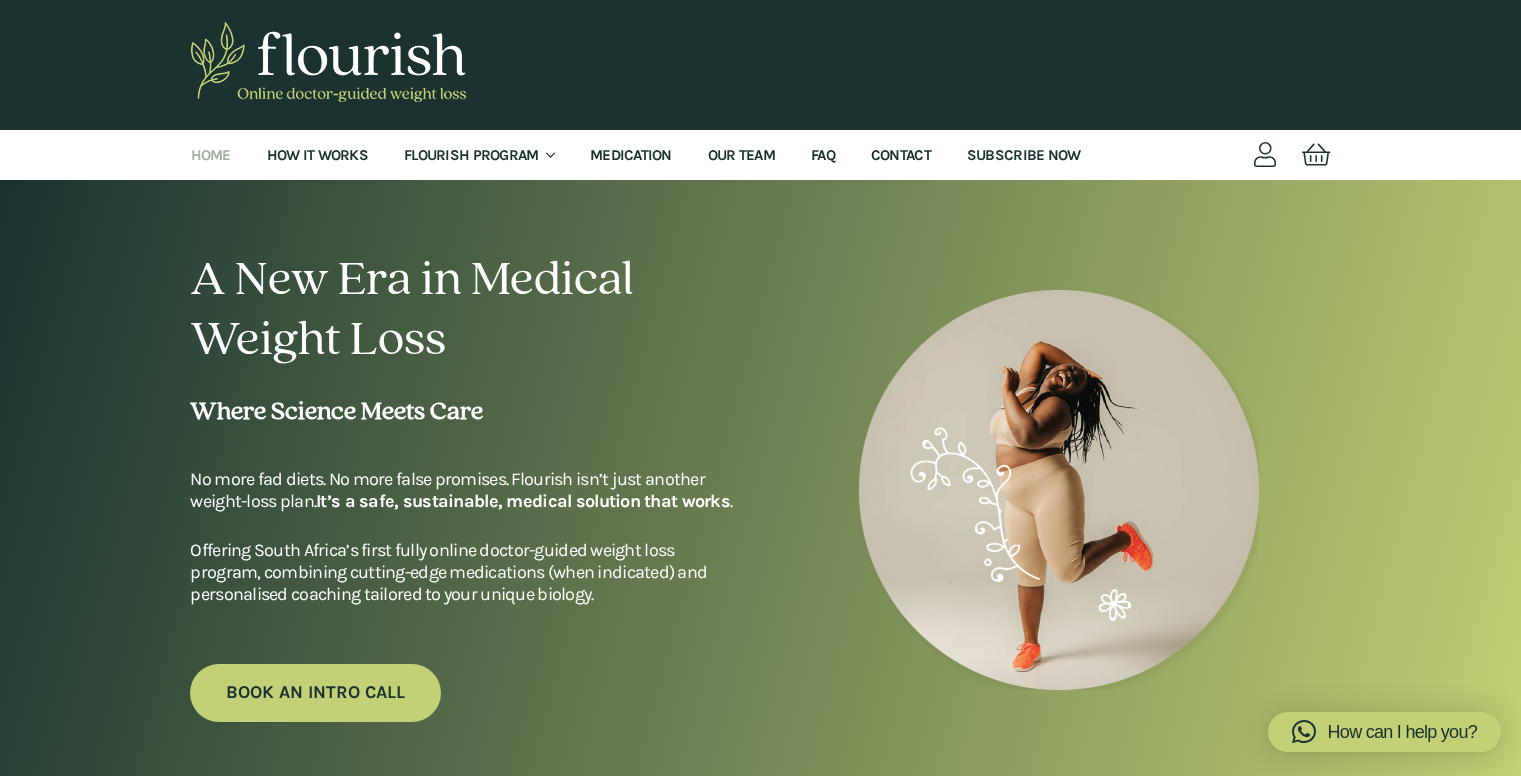 scroll, scrollTop: 0, scrollLeft: 0, axis: both 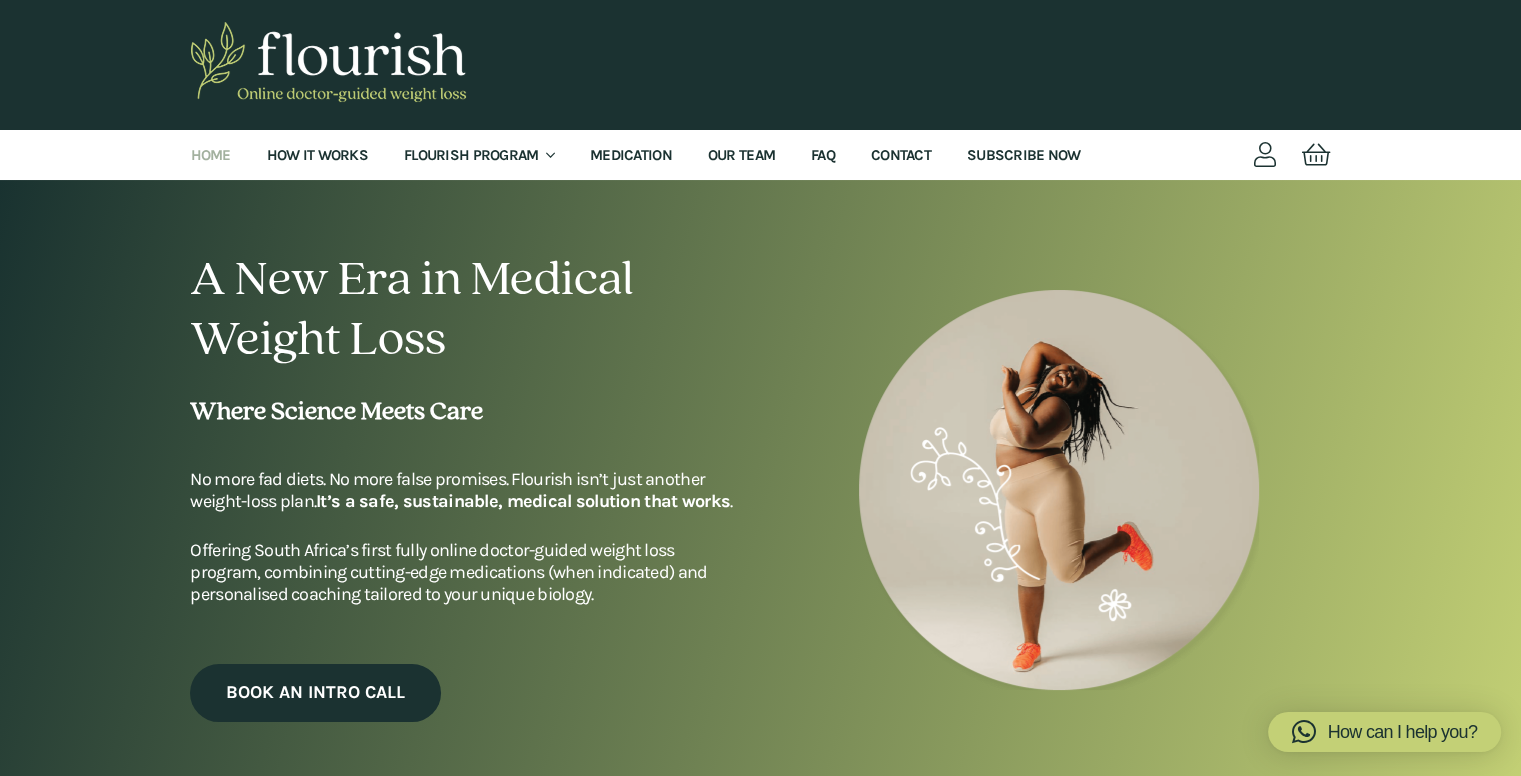 click on "BOOK AN INTRO CALL" at bounding box center (315, 693) 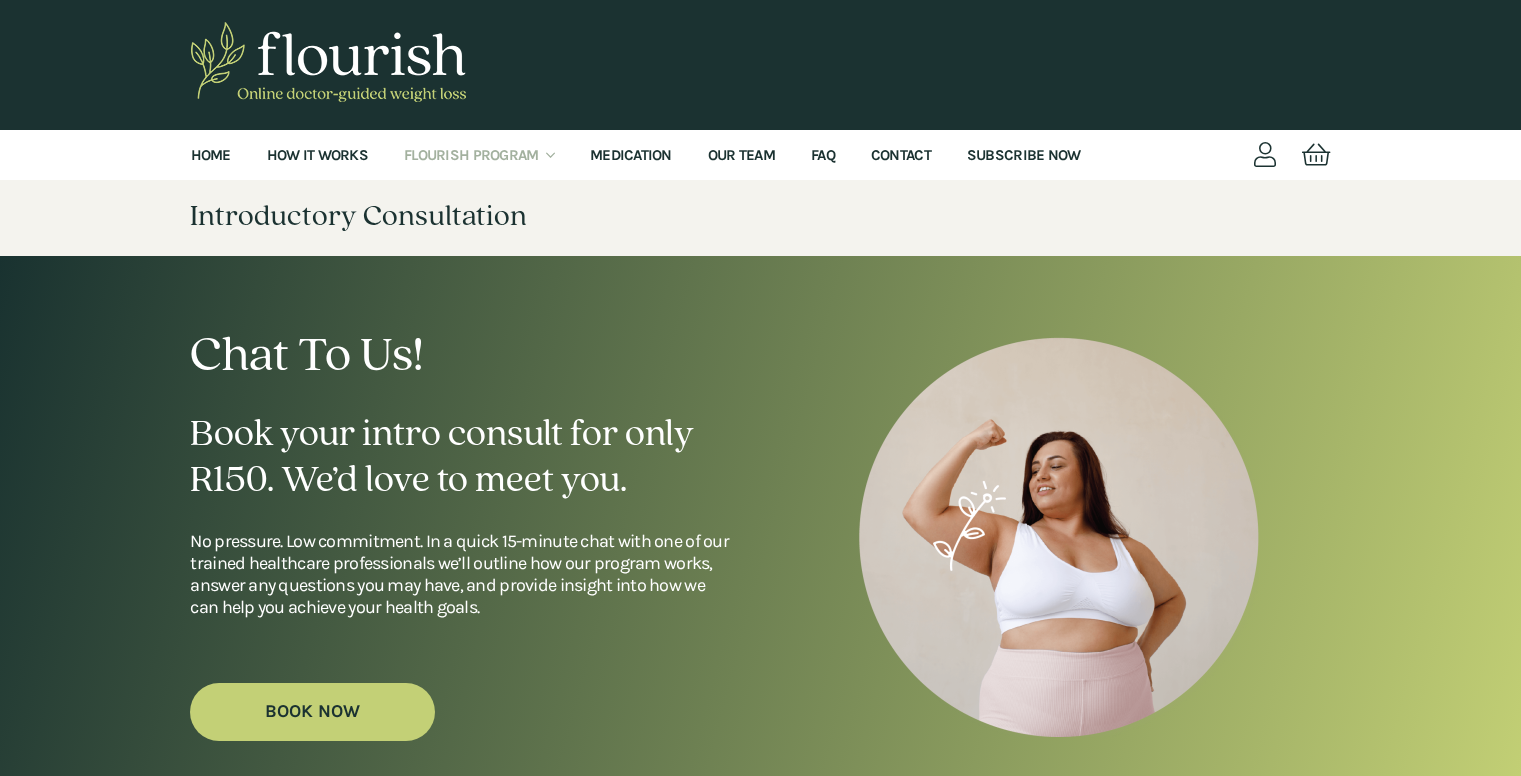 scroll, scrollTop: 0, scrollLeft: 0, axis: both 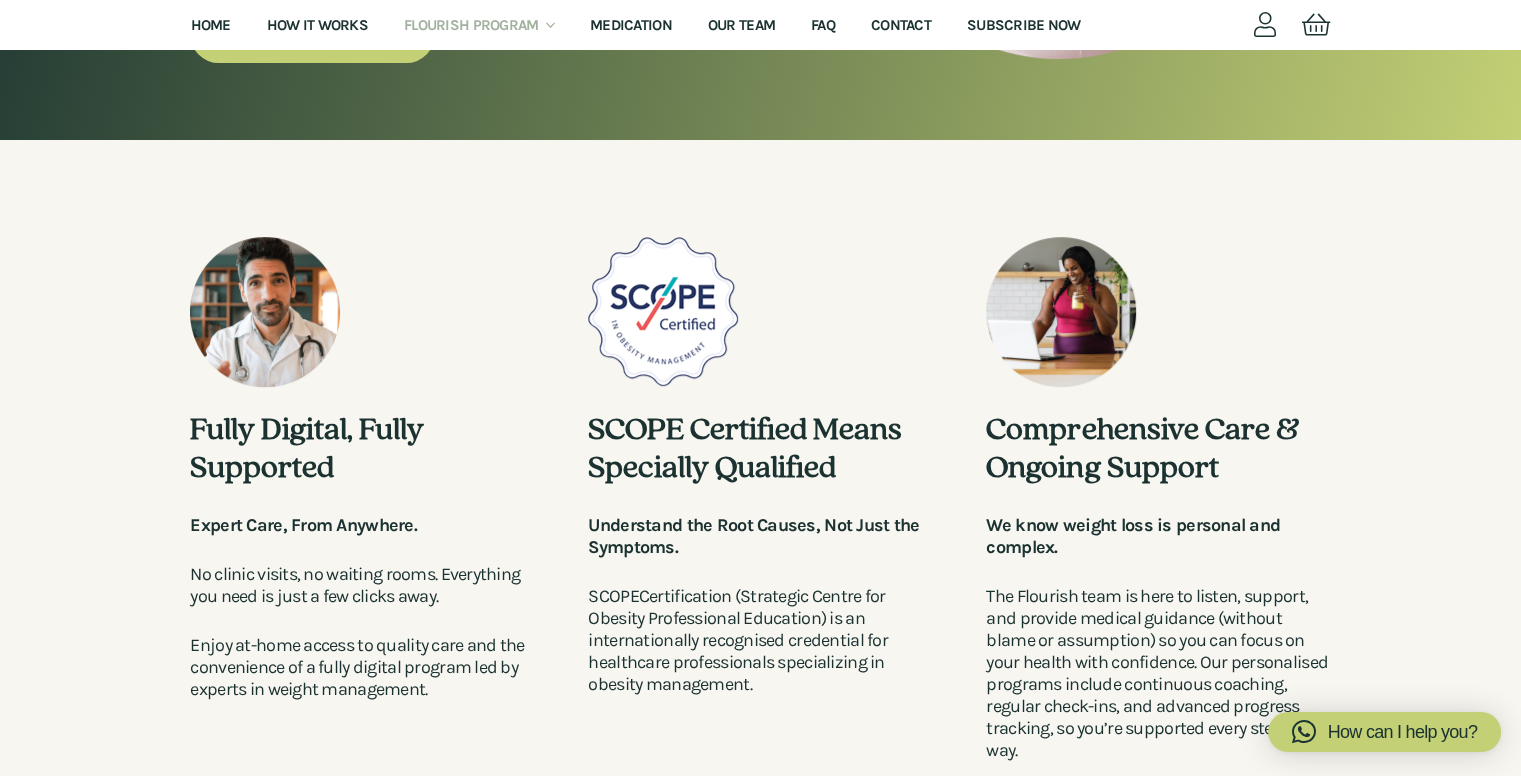 click on "Home How It Works Flourish Program Check If You Qualify Introductory Consultation Medication Our Team FAQ Contact Subscribe Now 0 Product  has been added to your basket.
No products in the basket.
0
Introductory Consultation
Chat To Us! Book your intro consult for only R150. We’d love to meet you.
No pressure. Low commitment. In a quick 15-minute chat with one of our trained healthcare professionals we’ll outline how our program works, answer any questions you may have, and provide insight into how we can help you achieve your health goals.
Book Now Fully Digital, Fully Supported
Expert Care, From Anywhere.
No clinic visits, no waiting rooms. Everything you need is just a few clicks away.
Enjoy at-home access to quality care and the convenience of a fully digital program led by experts in weight management.
SCOPE Certified Means Specially Qualified
Understand the Root Causes, Not Just the Symptoms.
SCOPE
Comprehensive Care & Ongoing Support" at bounding box center [760, 1085] 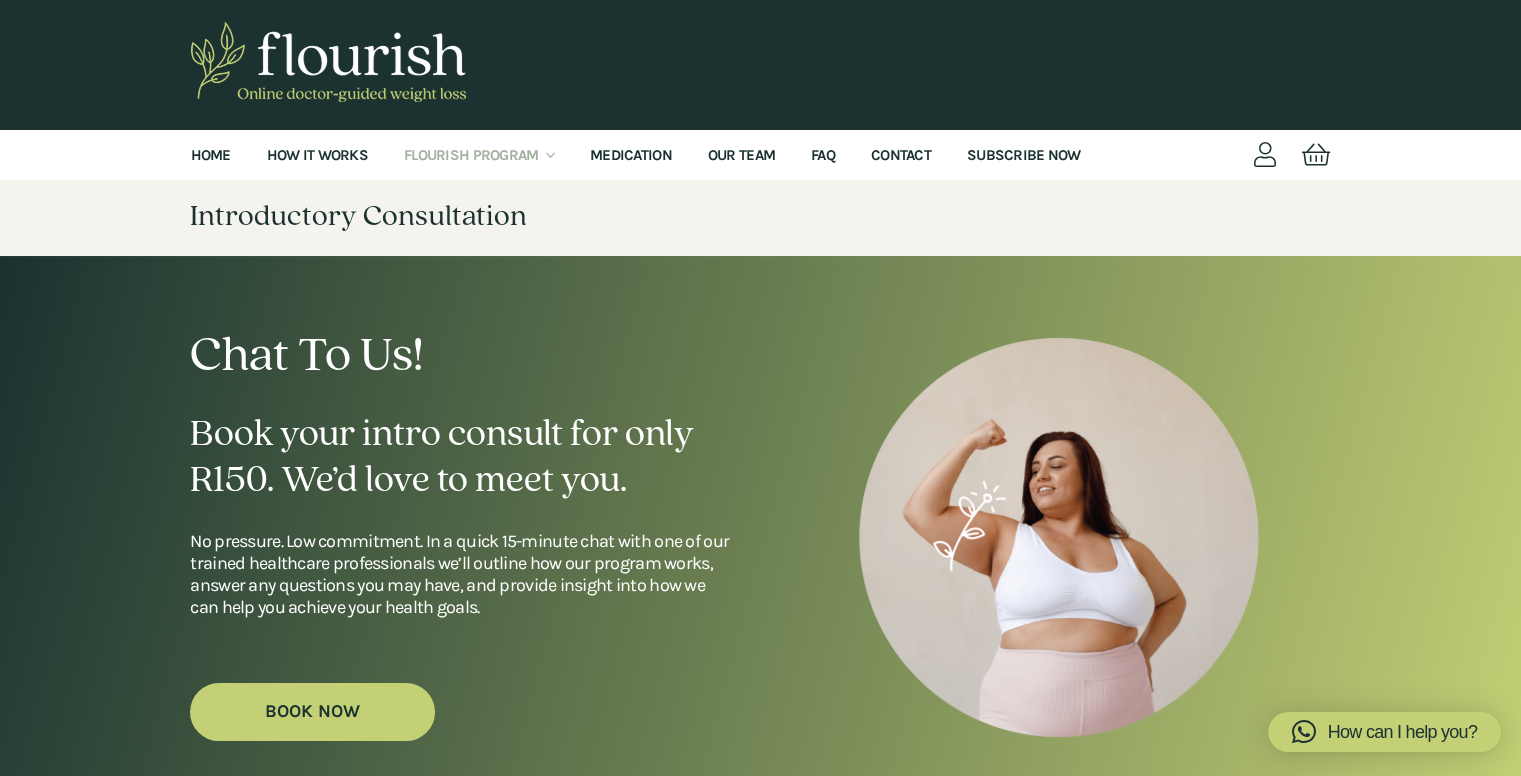 scroll, scrollTop: 678, scrollLeft: 0, axis: vertical 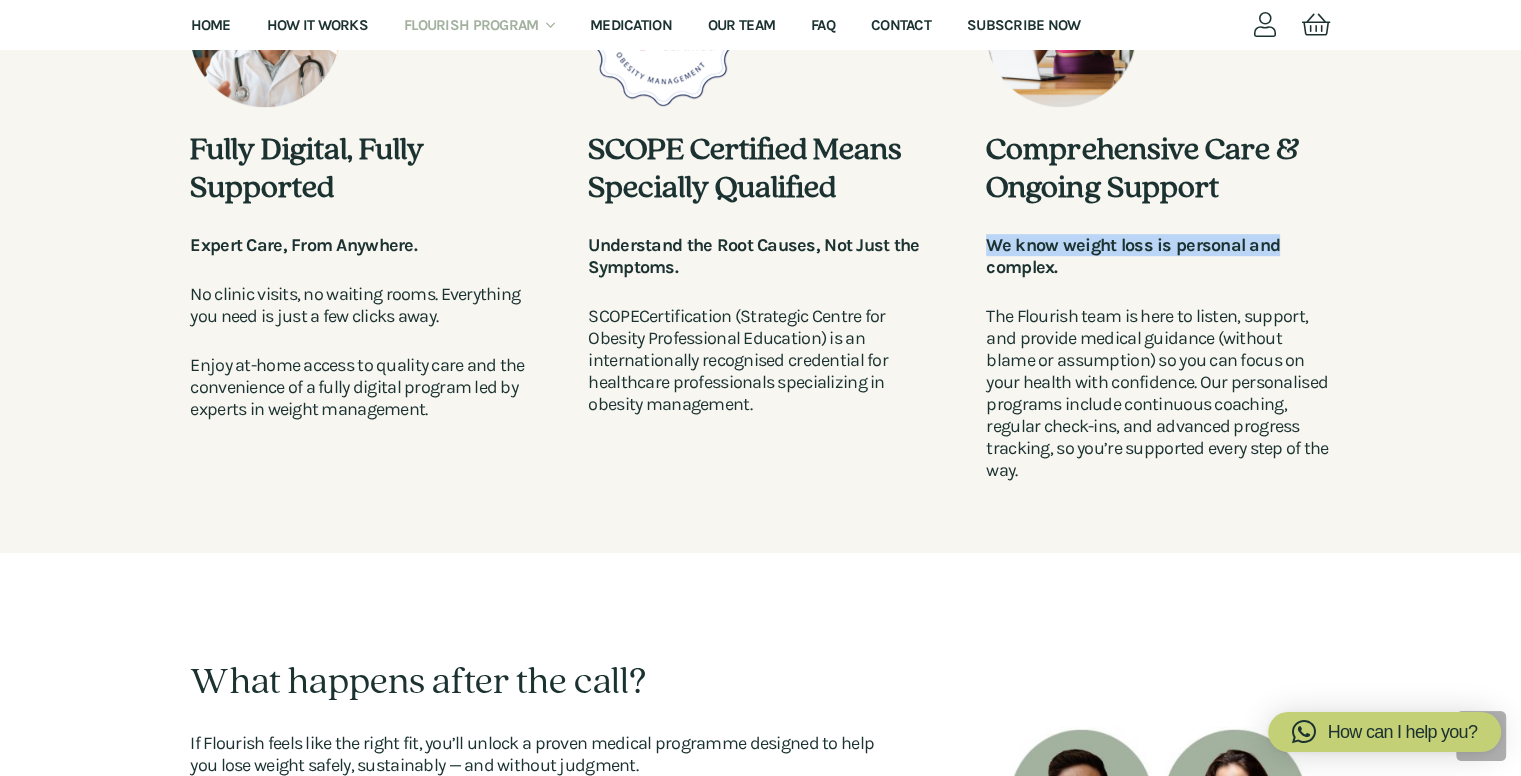 drag, startPoint x: 1519, startPoint y: 202, endPoint x: 1520, endPoint y: 222, distance: 20.024984 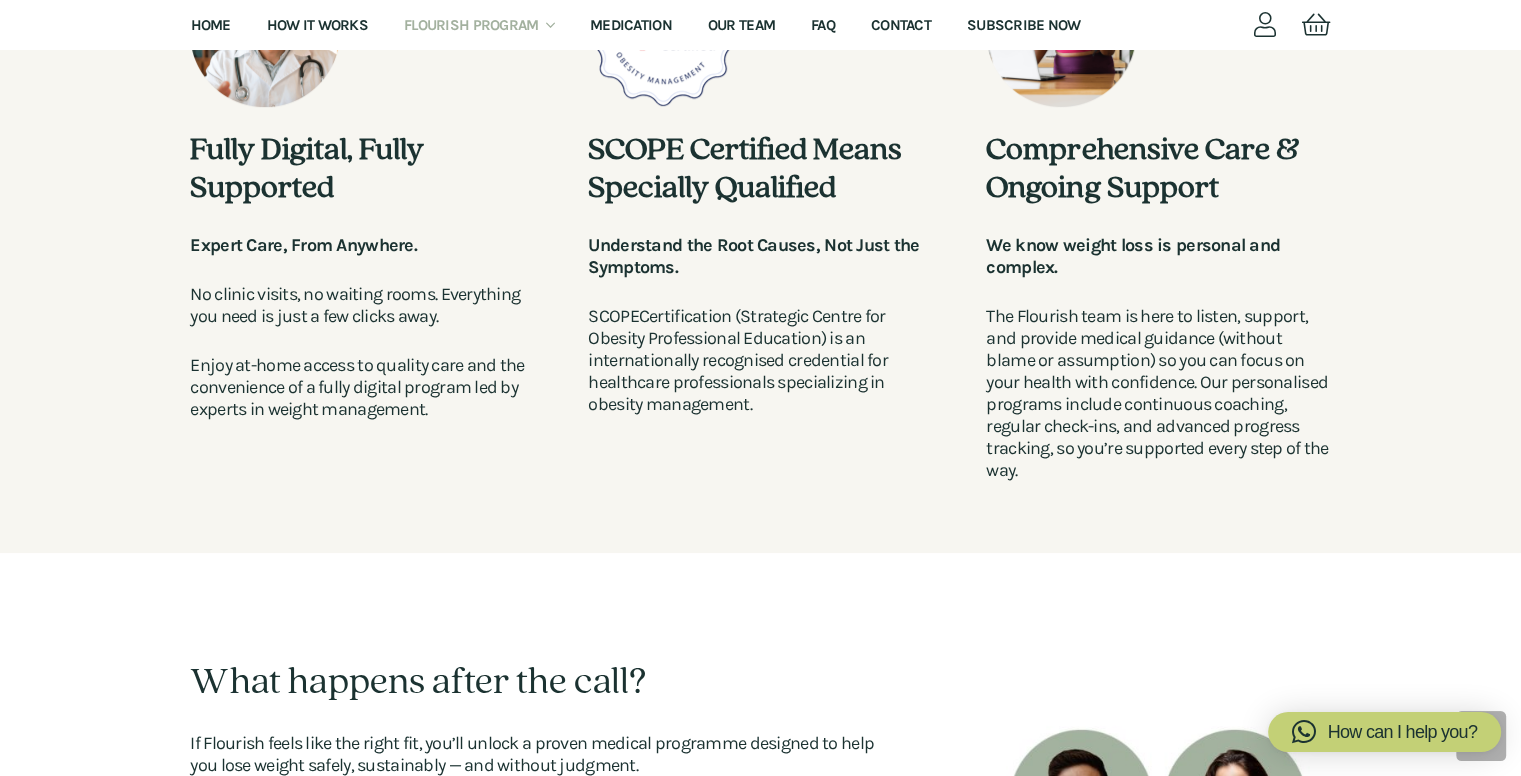 click on "Fully Digital, Fully Supported
Expert Care, From Anywhere.
No clinic visits, no waiting rooms. Everything you need is just a few clicks away.
Enjoy at-home access to quality care and the convenience of a fully digital program led by experts in weight management.
SCOPE Certified Means Specially Qualified
Understand the Root Causes, Not Just the Symptoms.
SCOPE  Certification (Strategic Centre for Obesity Professional Education) is an internationally recognised credential for healthcare professionals specializing in obesity management.
Comprehensive Care & Ongoing Support
We know weight loss is personal and complex.
The Flourish team is here to listen, support, and provide medical guidance (without blame or assumption) so you can focus on your health with confidence. Our personalised programs include continuous coaching, regular check-ins, and advanced progress tracking, so you’re supported every step of the way." at bounding box center [760, 206] 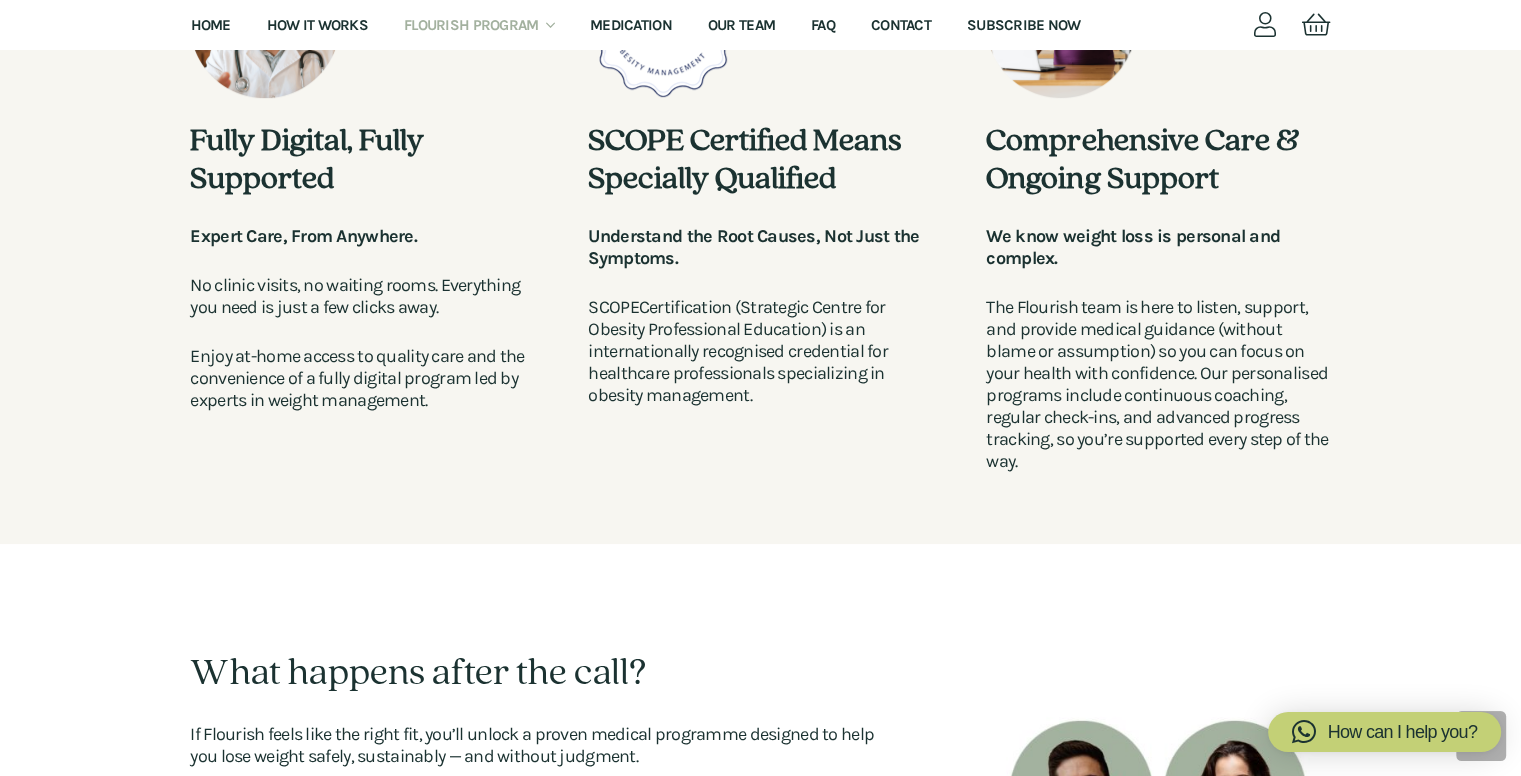 scroll, scrollTop: 886, scrollLeft: 0, axis: vertical 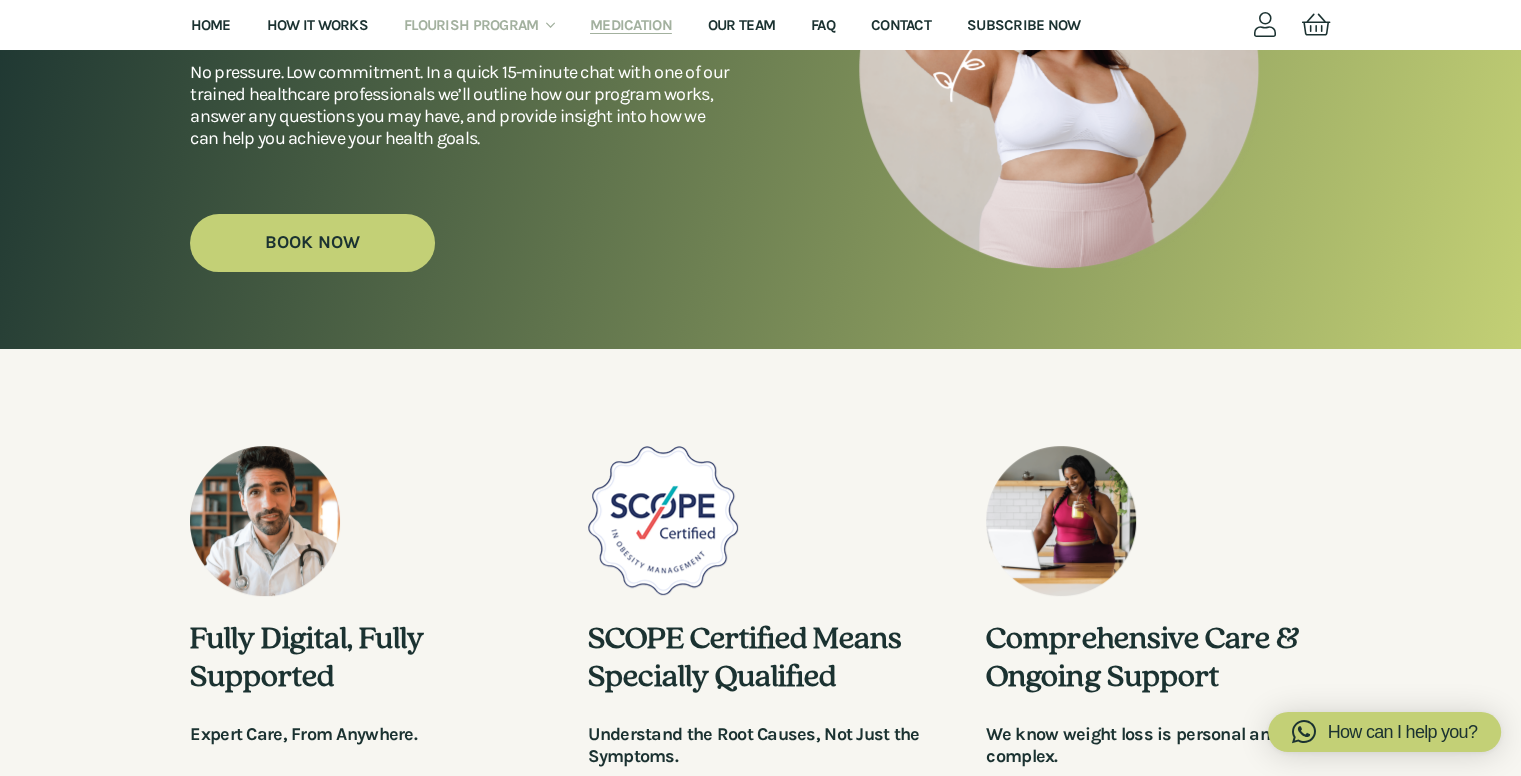 click on "Medication" at bounding box center (631, 25) 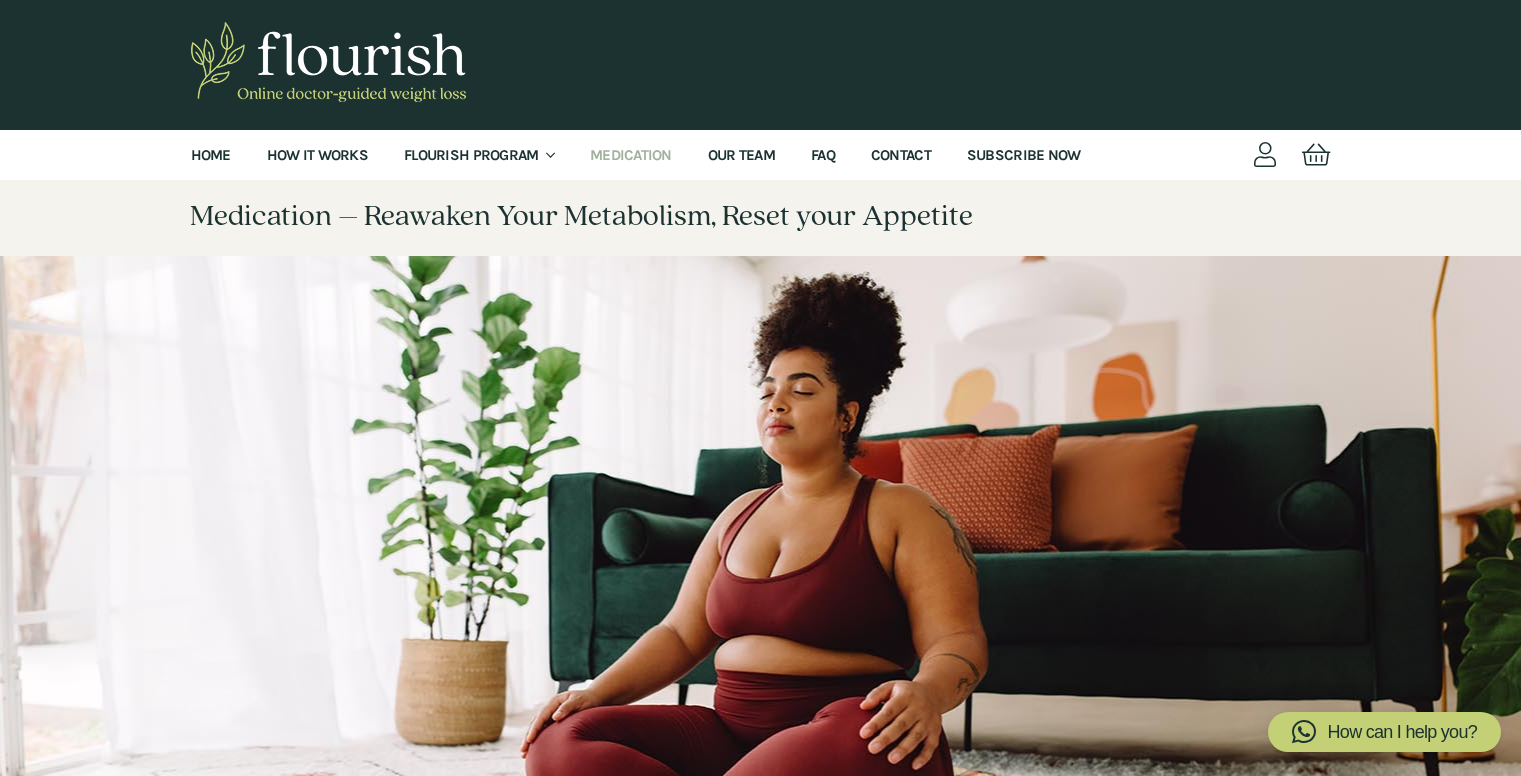 scroll, scrollTop: 0, scrollLeft: 0, axis: both 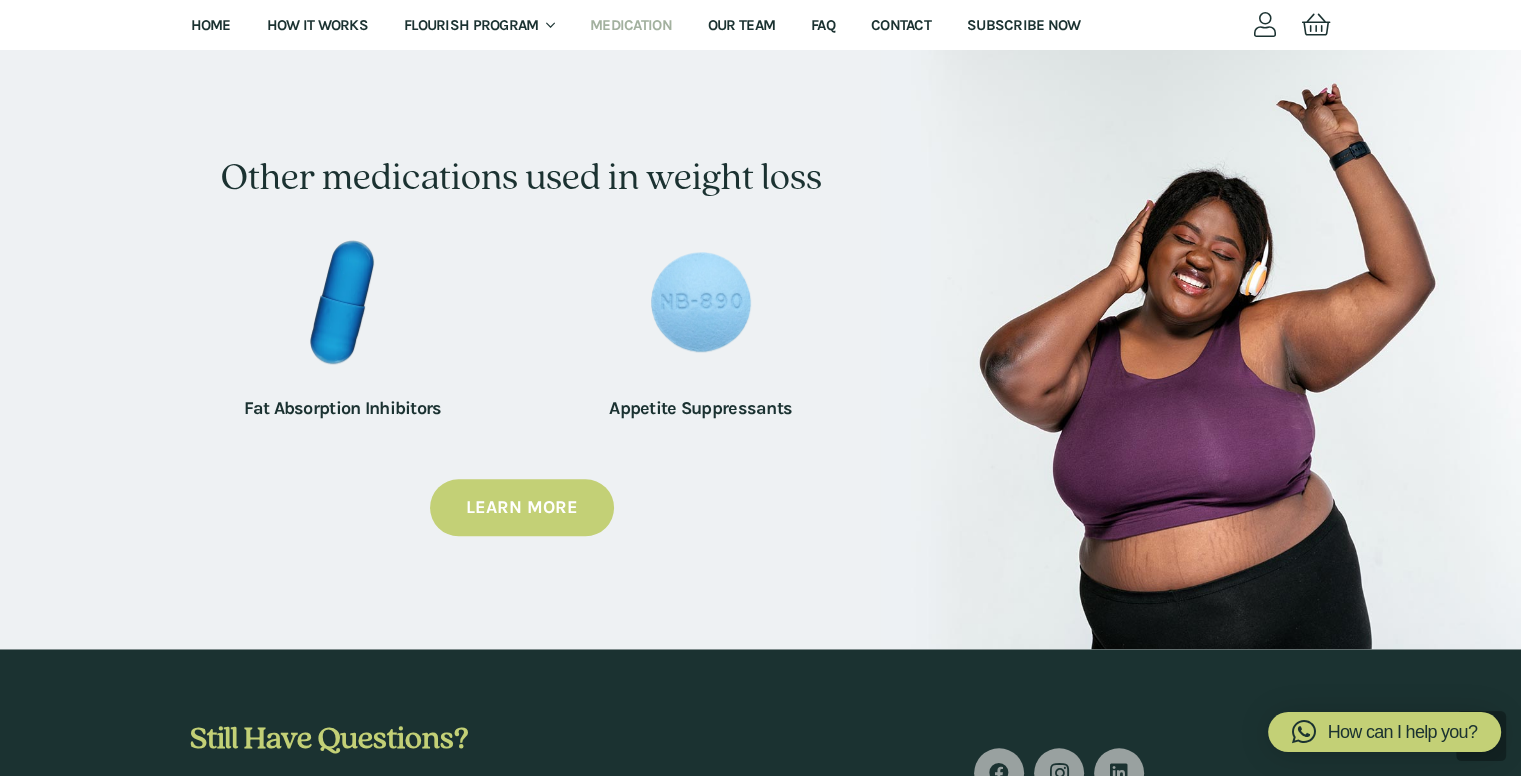 click on "Learn More" at bounding box center (522, 508) 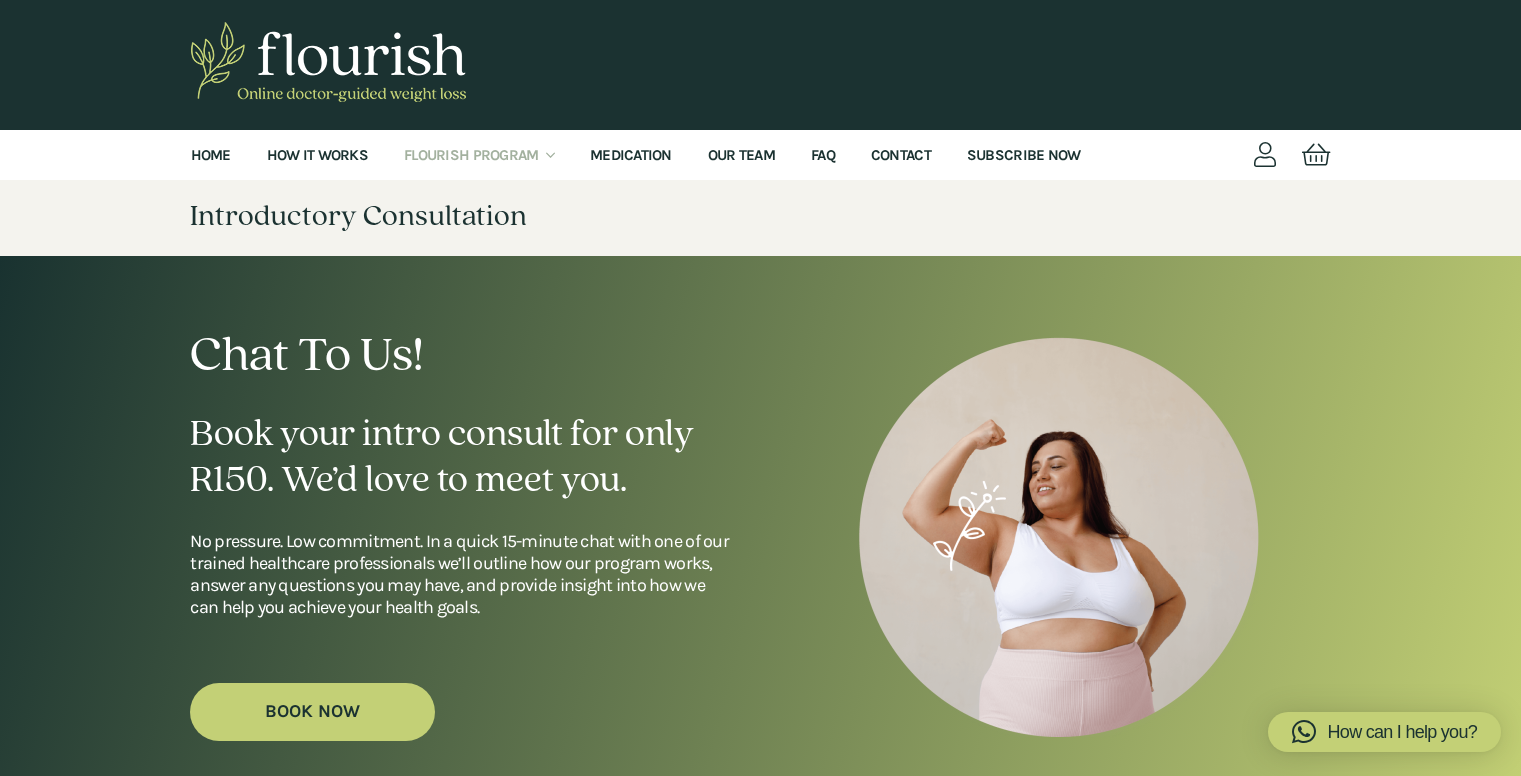 scroll, scrollTop: 0, scrollLeft: 0, axis: both 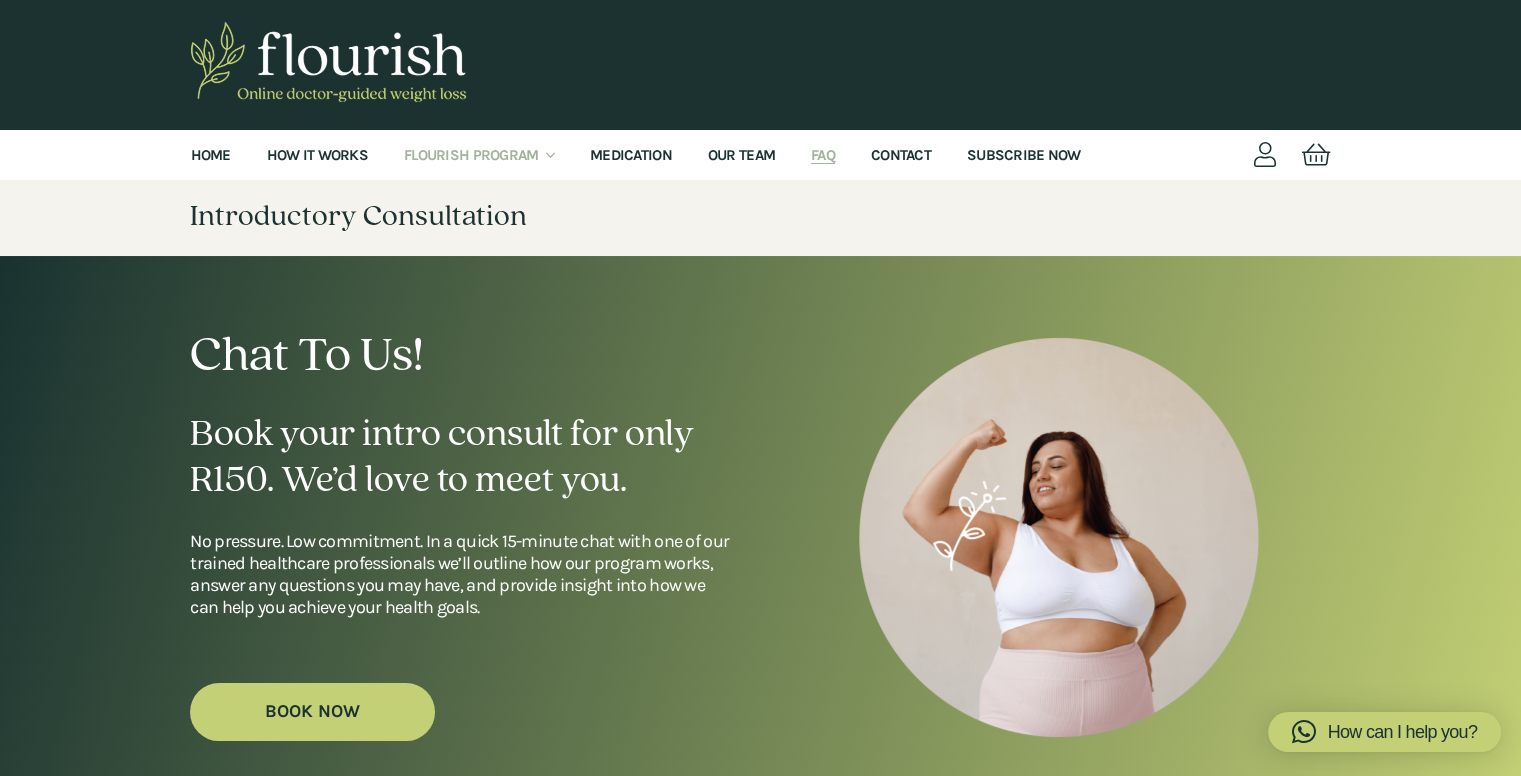 click on "FAQ" at bounding box center (823, 155) 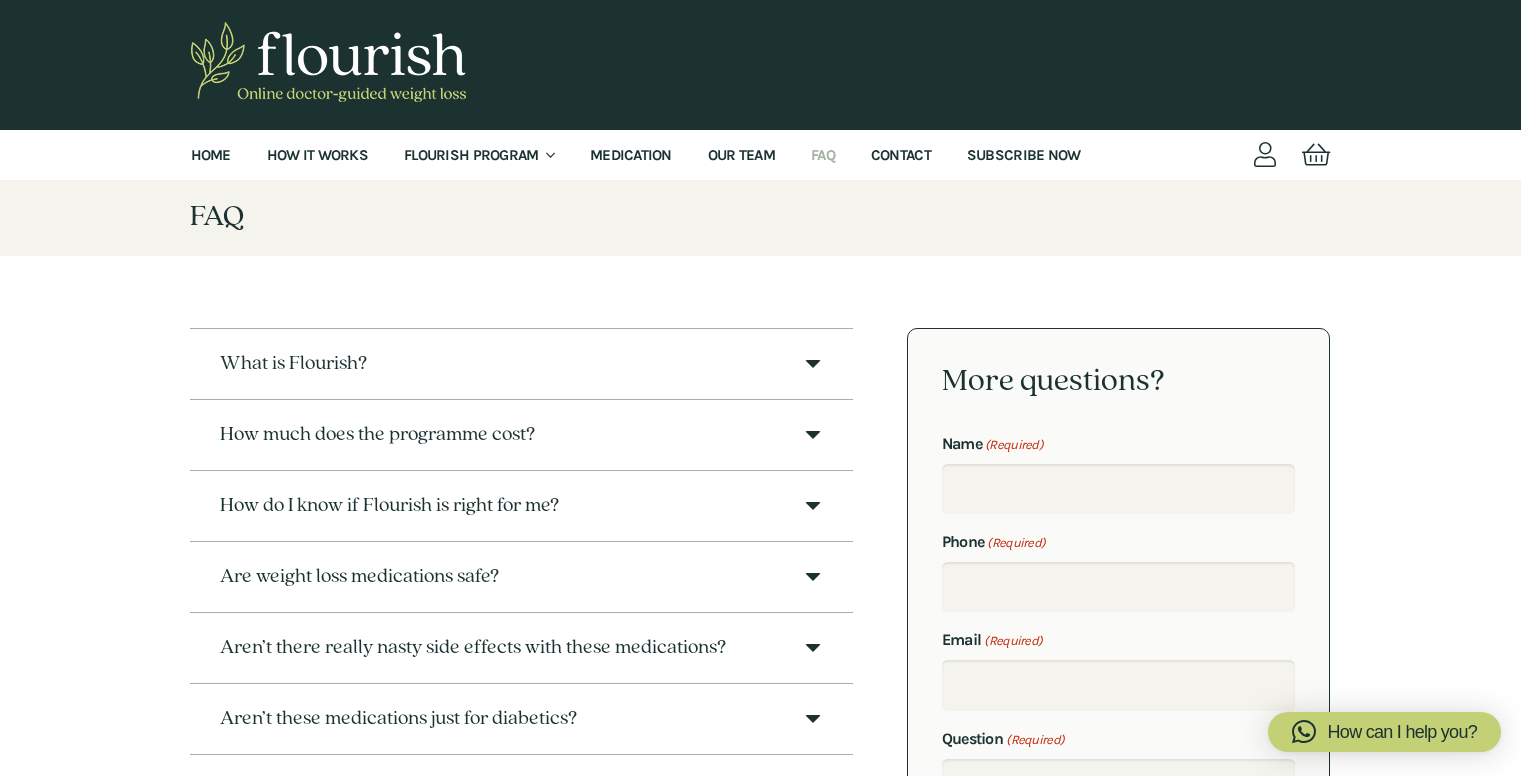 scroll, scrollTop: 0, scrollLeft: 0, axis: both 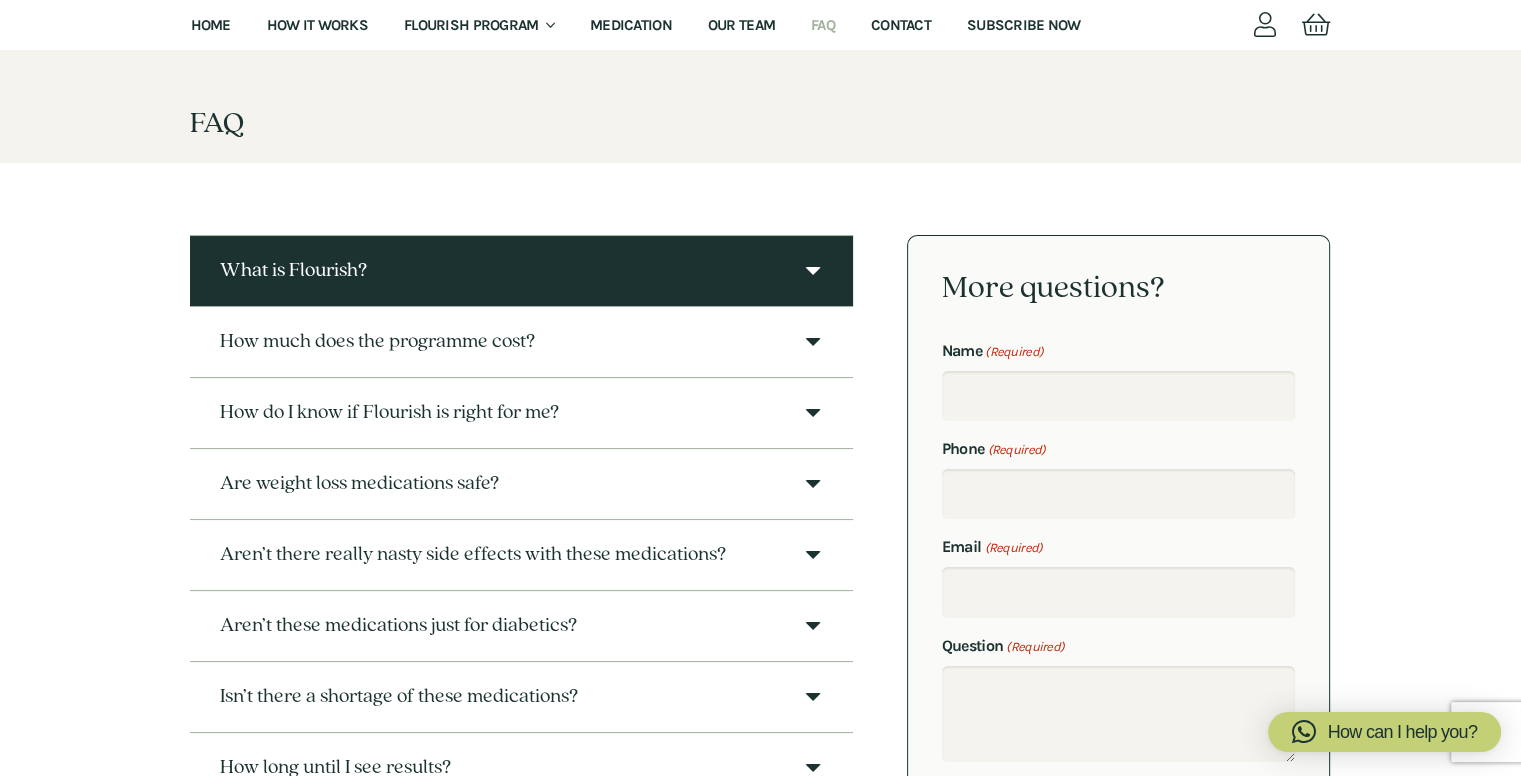 click at bounding box center (813, 271) 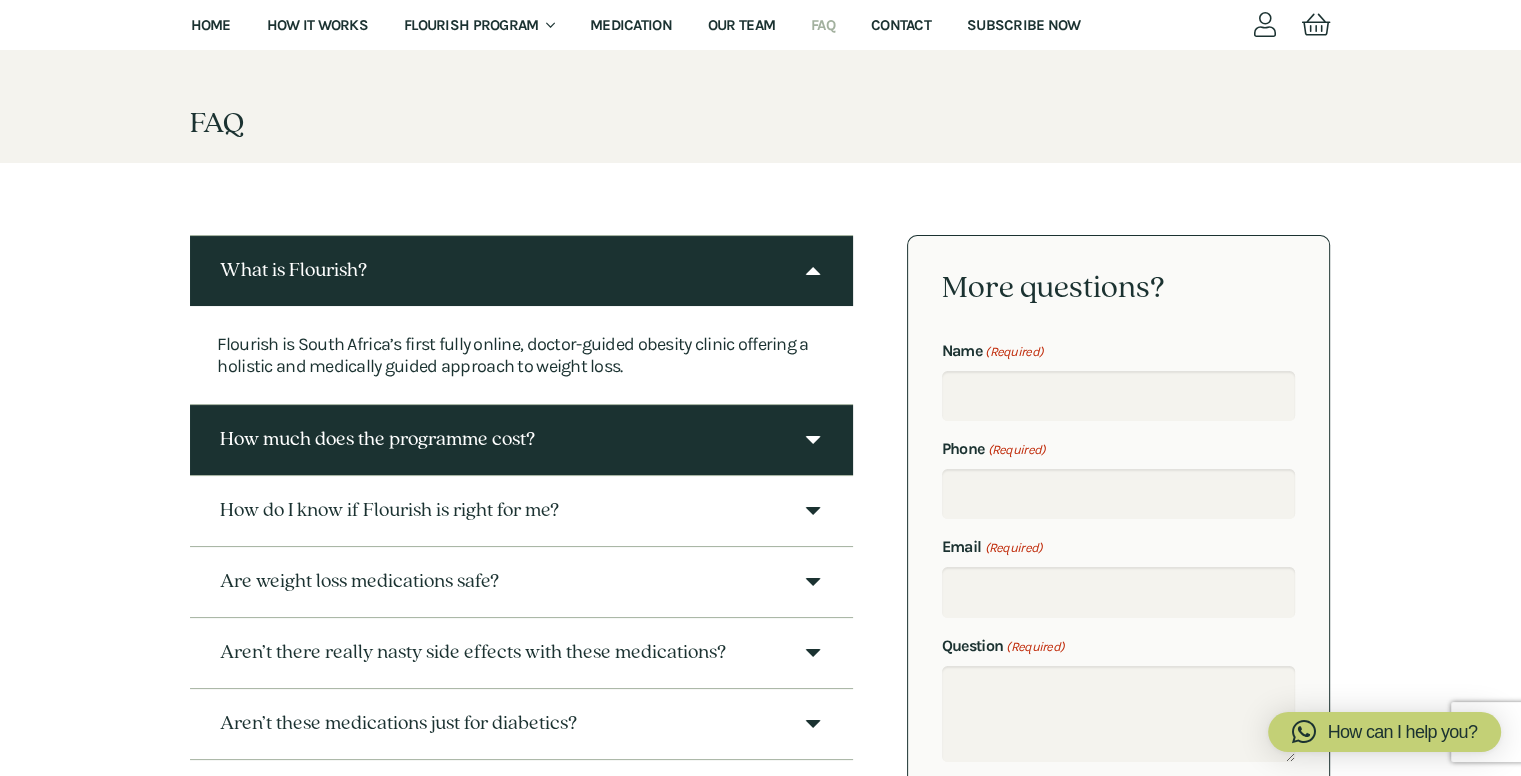 click on "How much does the programme cost?" at bounding box center [521, 440] 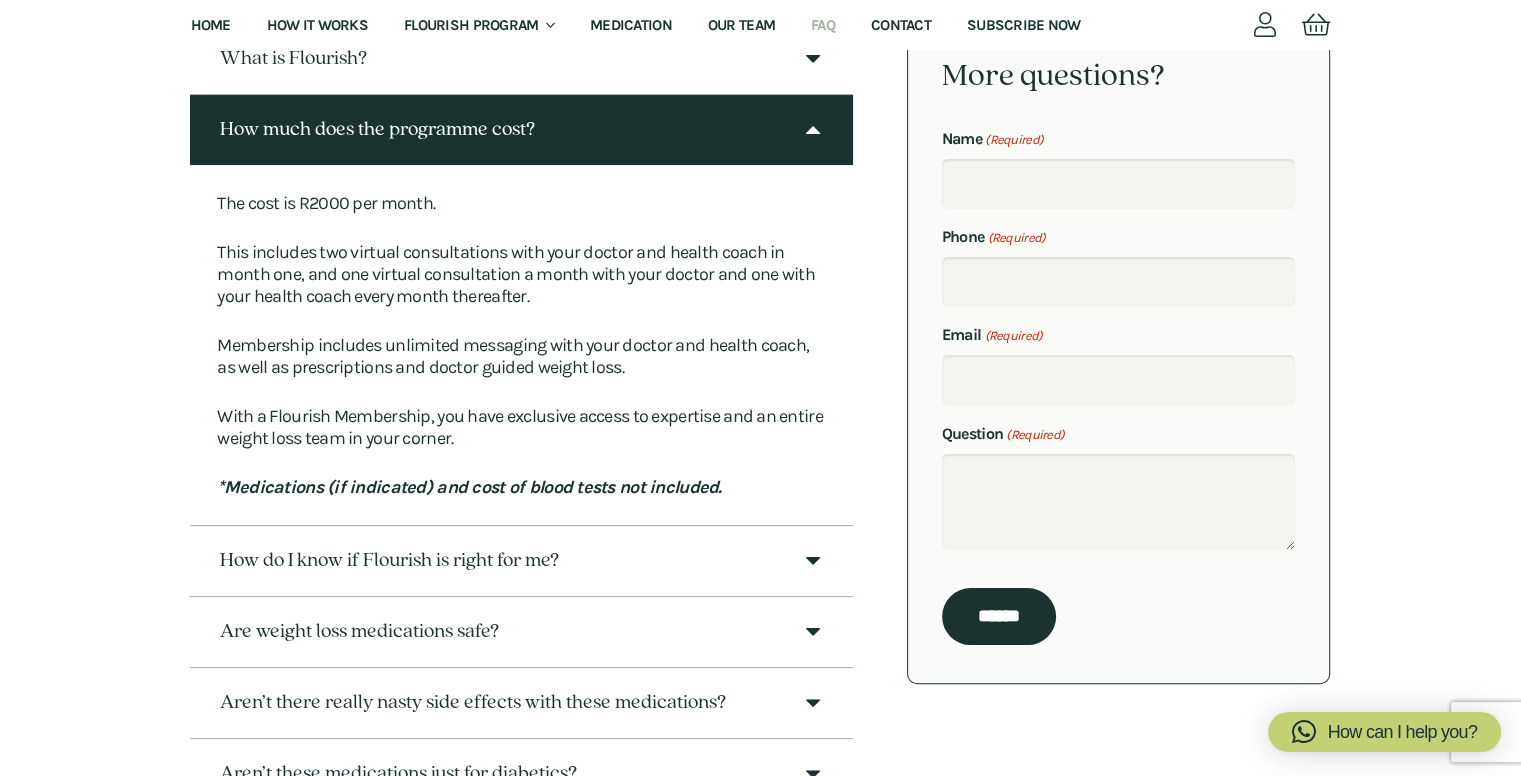 scroll, scrollTop: 313, scrollLeft: 0, axis: vertical 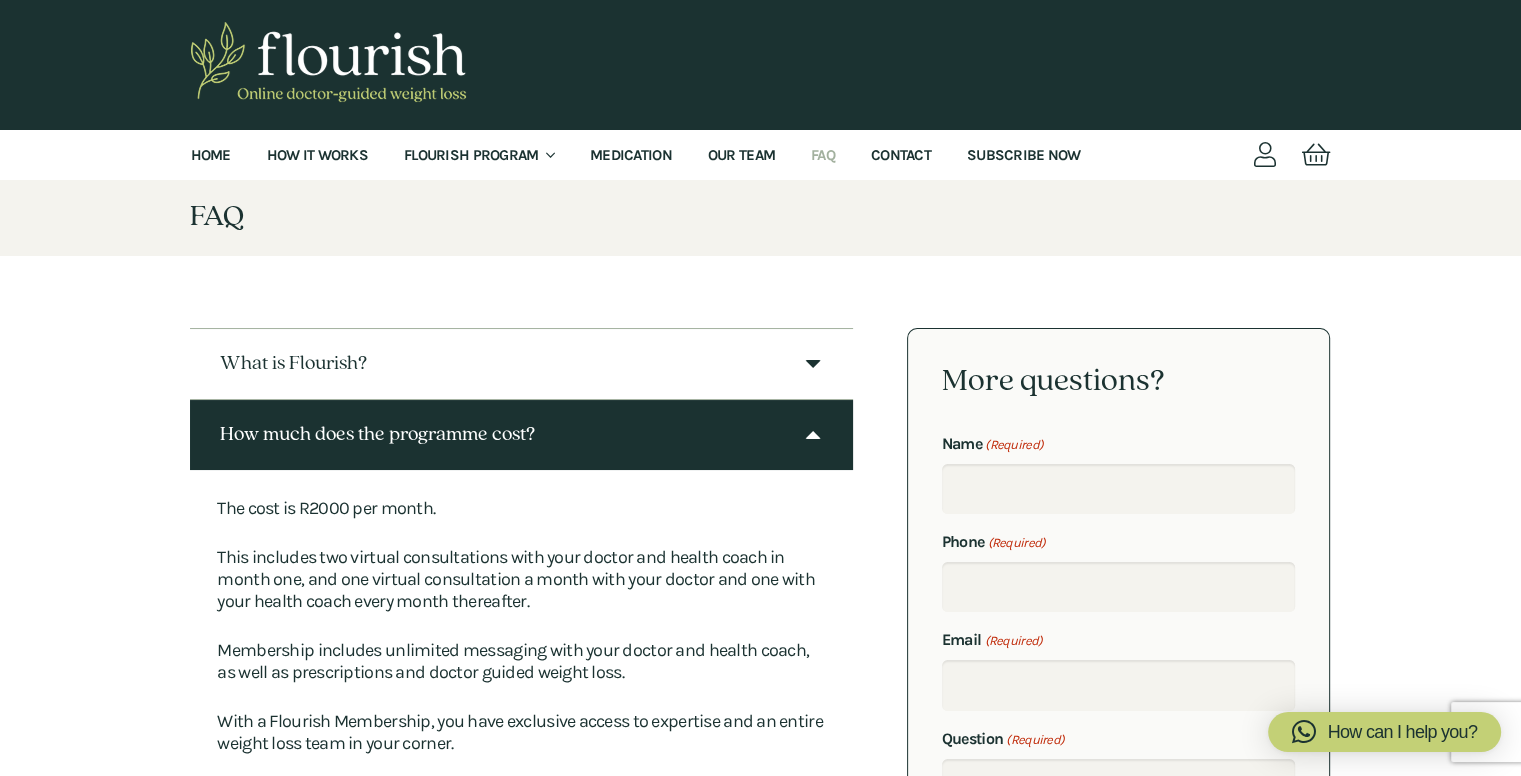click at bounding box center (813, 435) 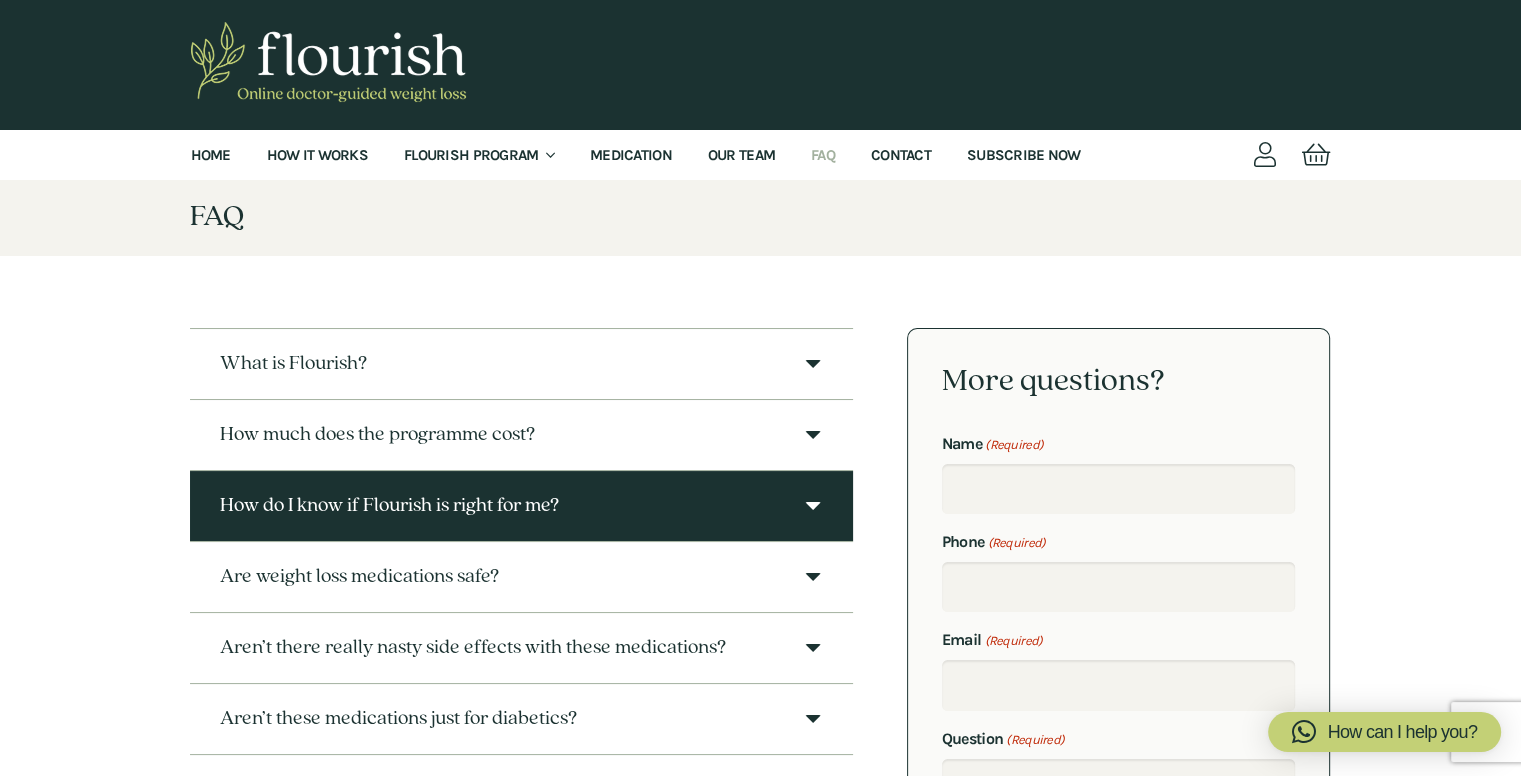 click at bounding box center (813, 506) 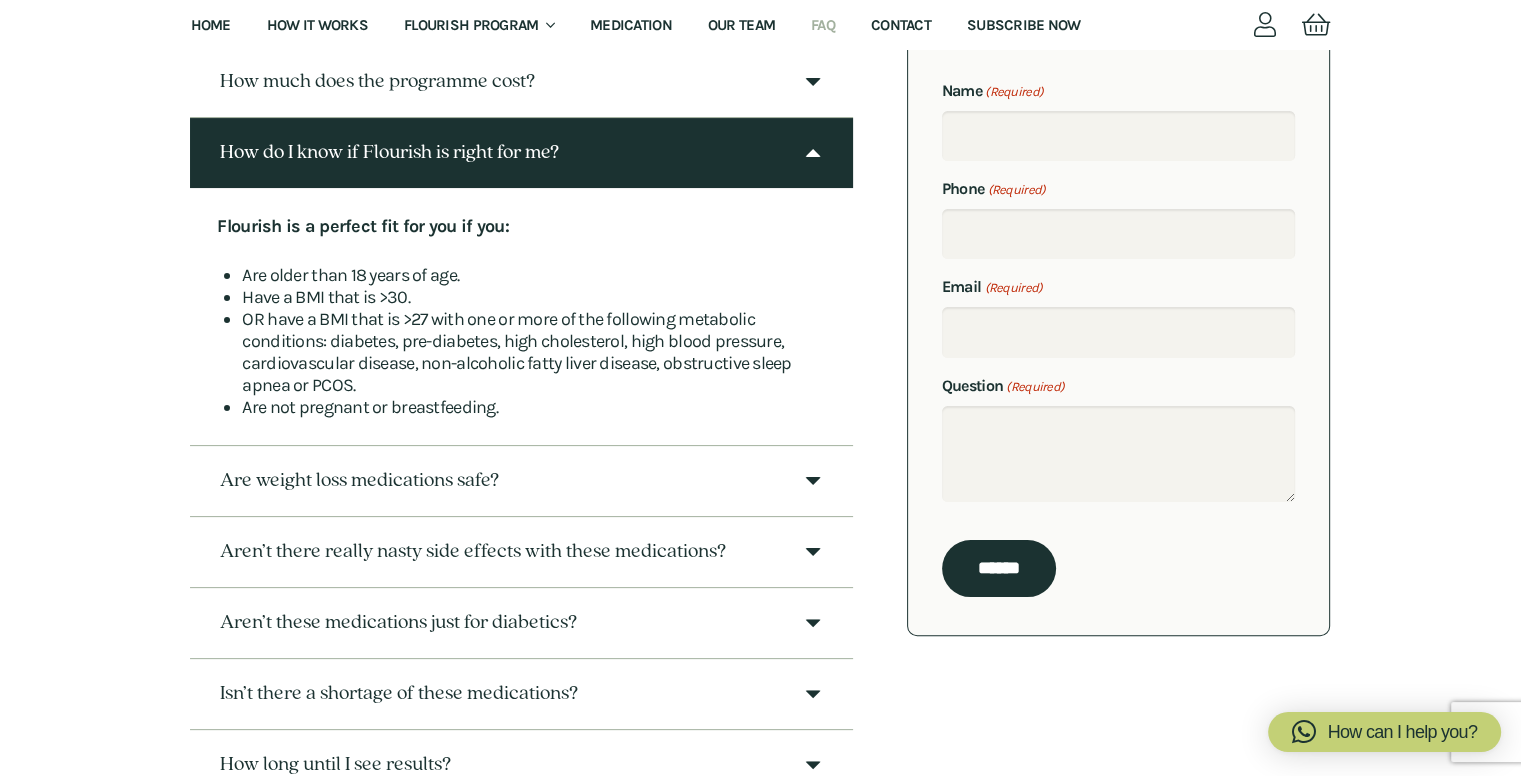 scroll, scrollTop: 358, scrollLeft: 0, axis: vertical 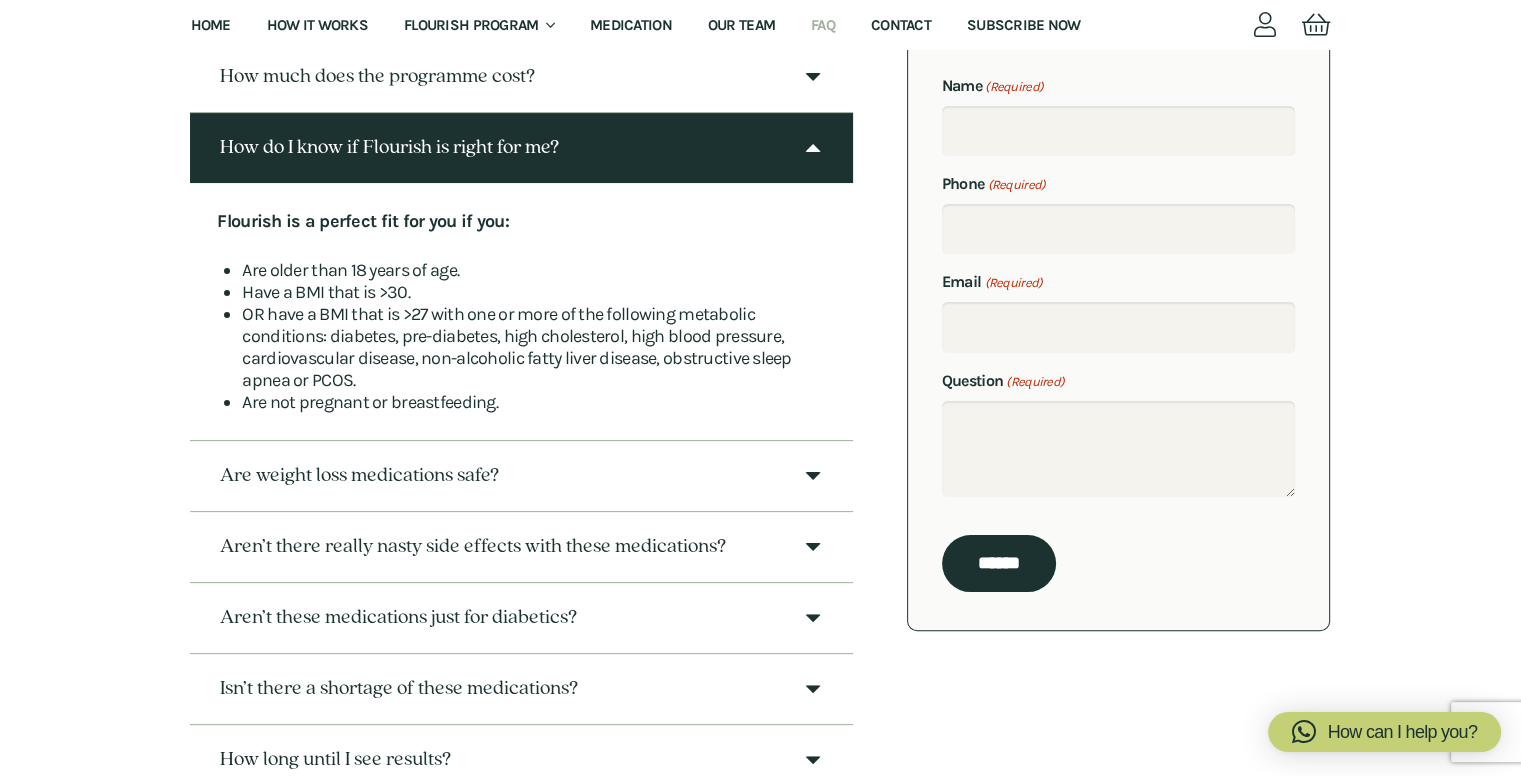 click at bounding box center [813, 148] 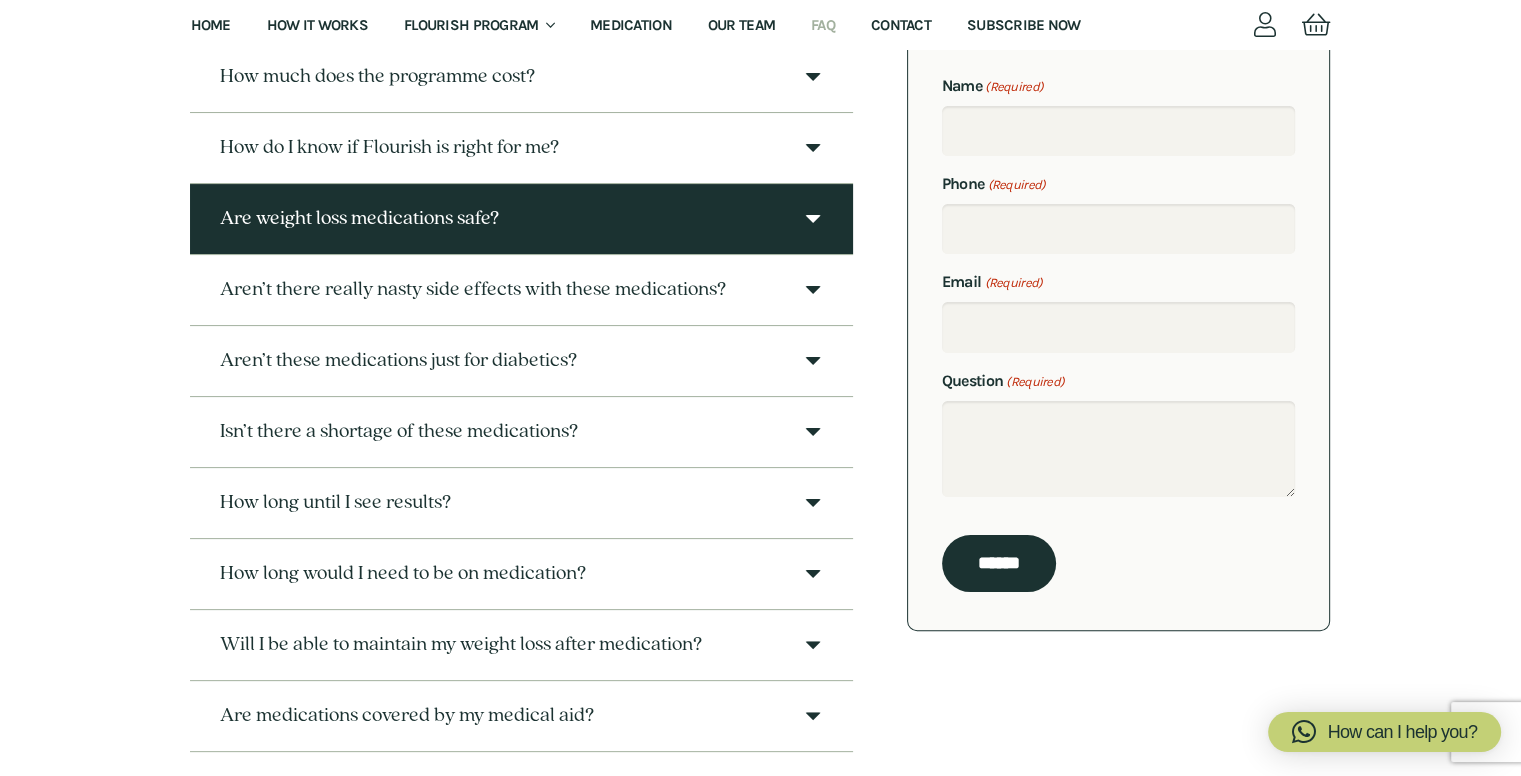 click on "Are weight loss medications safe?" at bounding box center (521, 219) 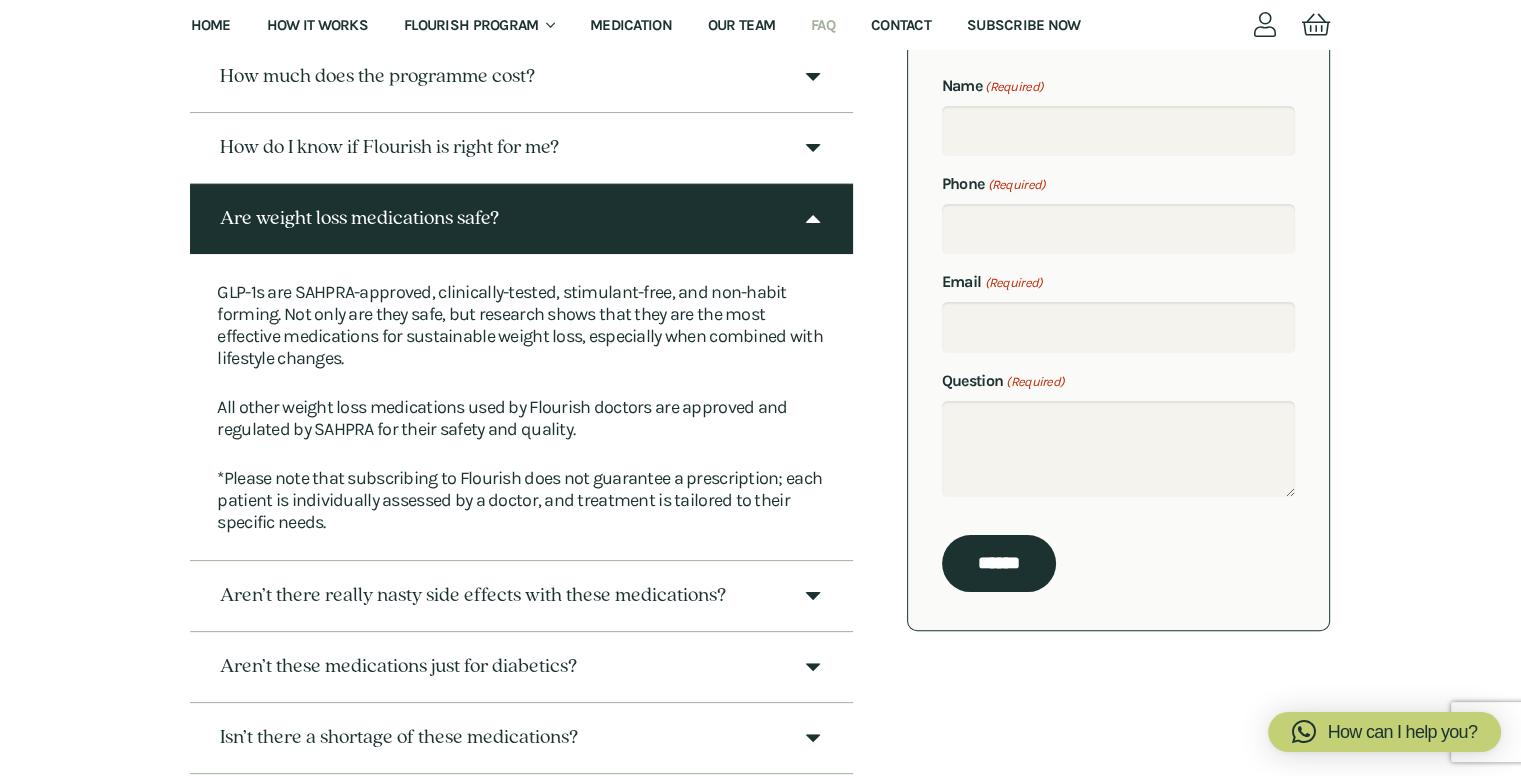 click on "Are weight loss medications safe?" at bounding box center (521, 219) 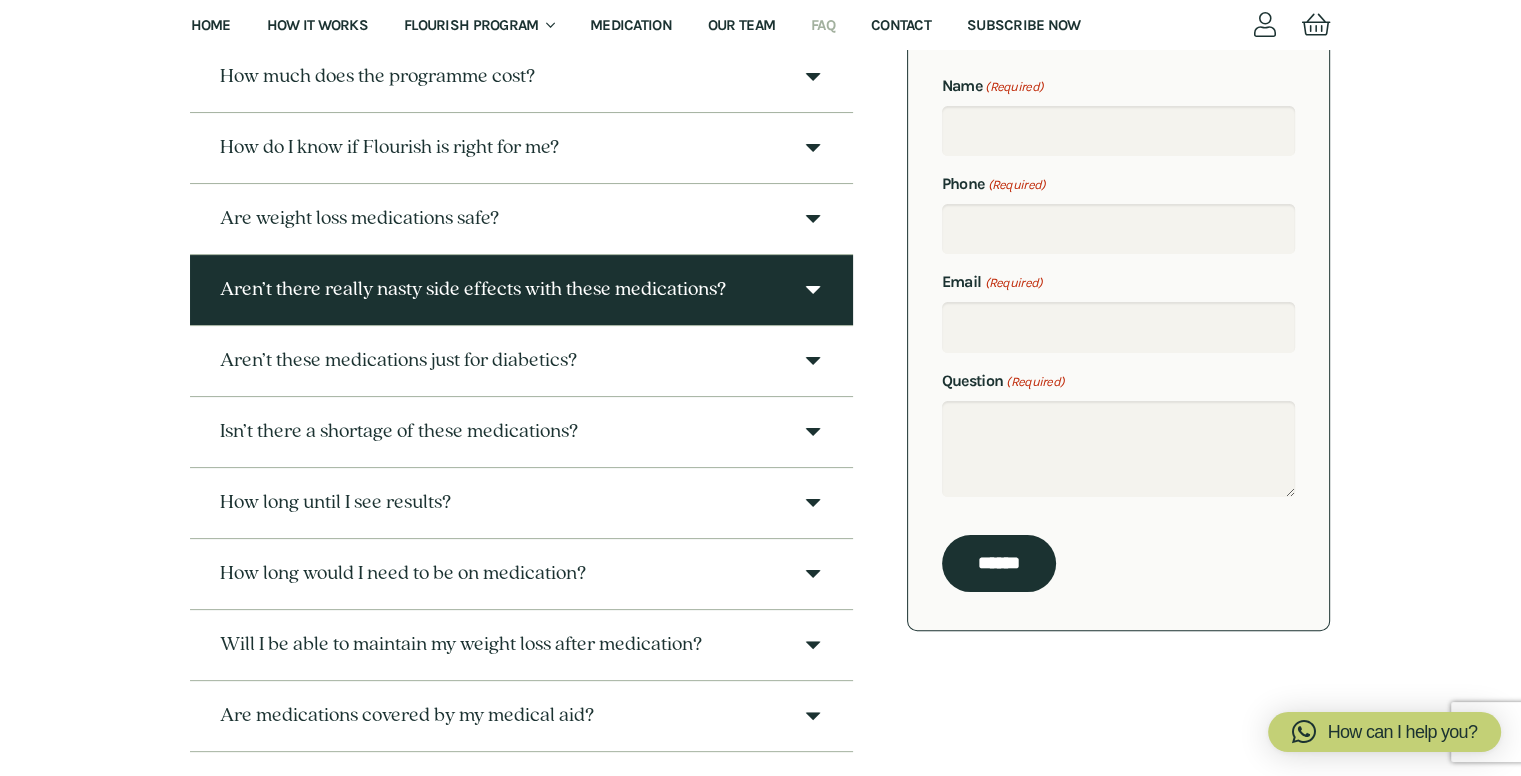 click on "Aren’t there really nasty side effects with these medications?" at bounding box center [521, 290] 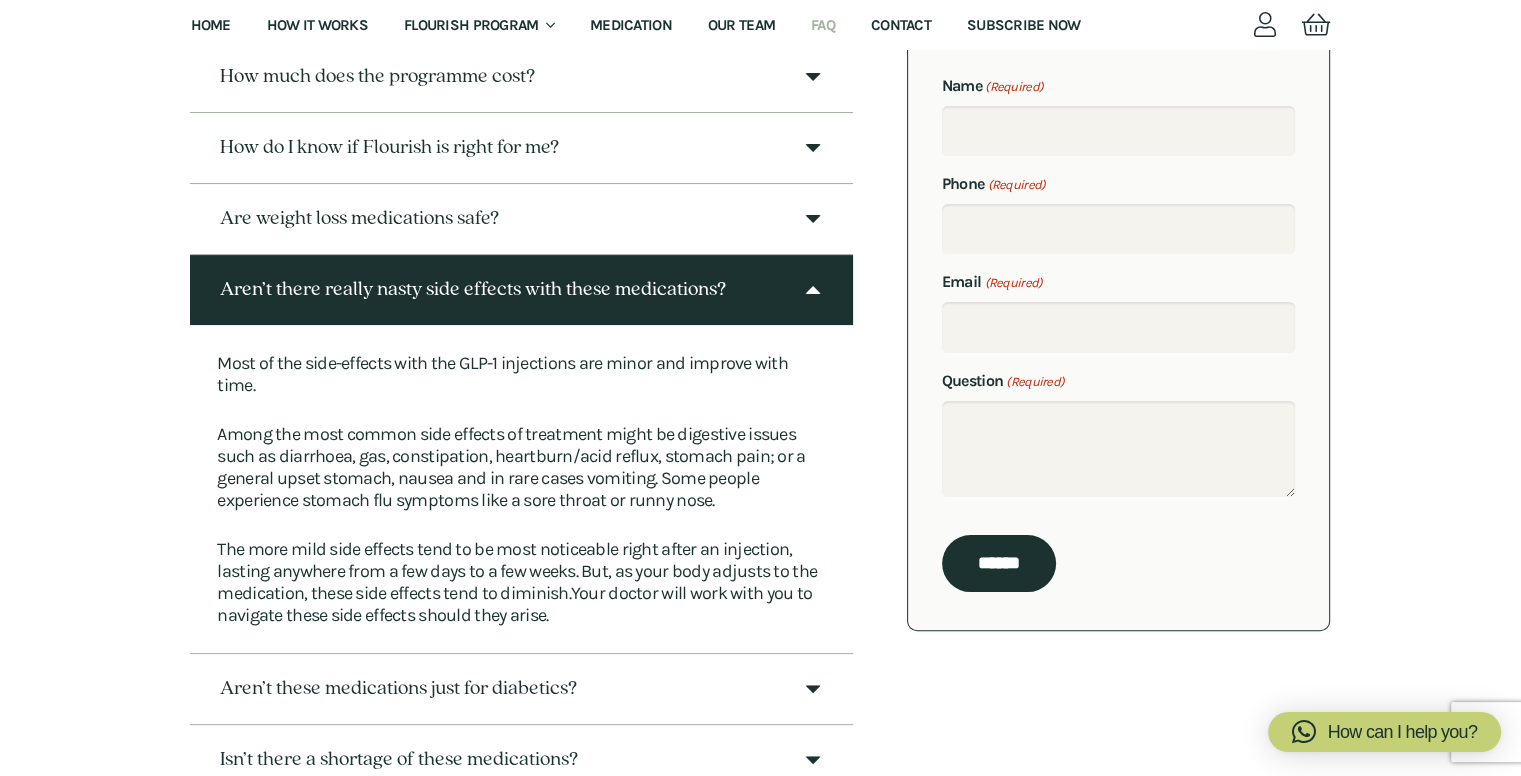 click on "Aren’t there really nasty side effects with these medications?" at bounding box center (521, 290) 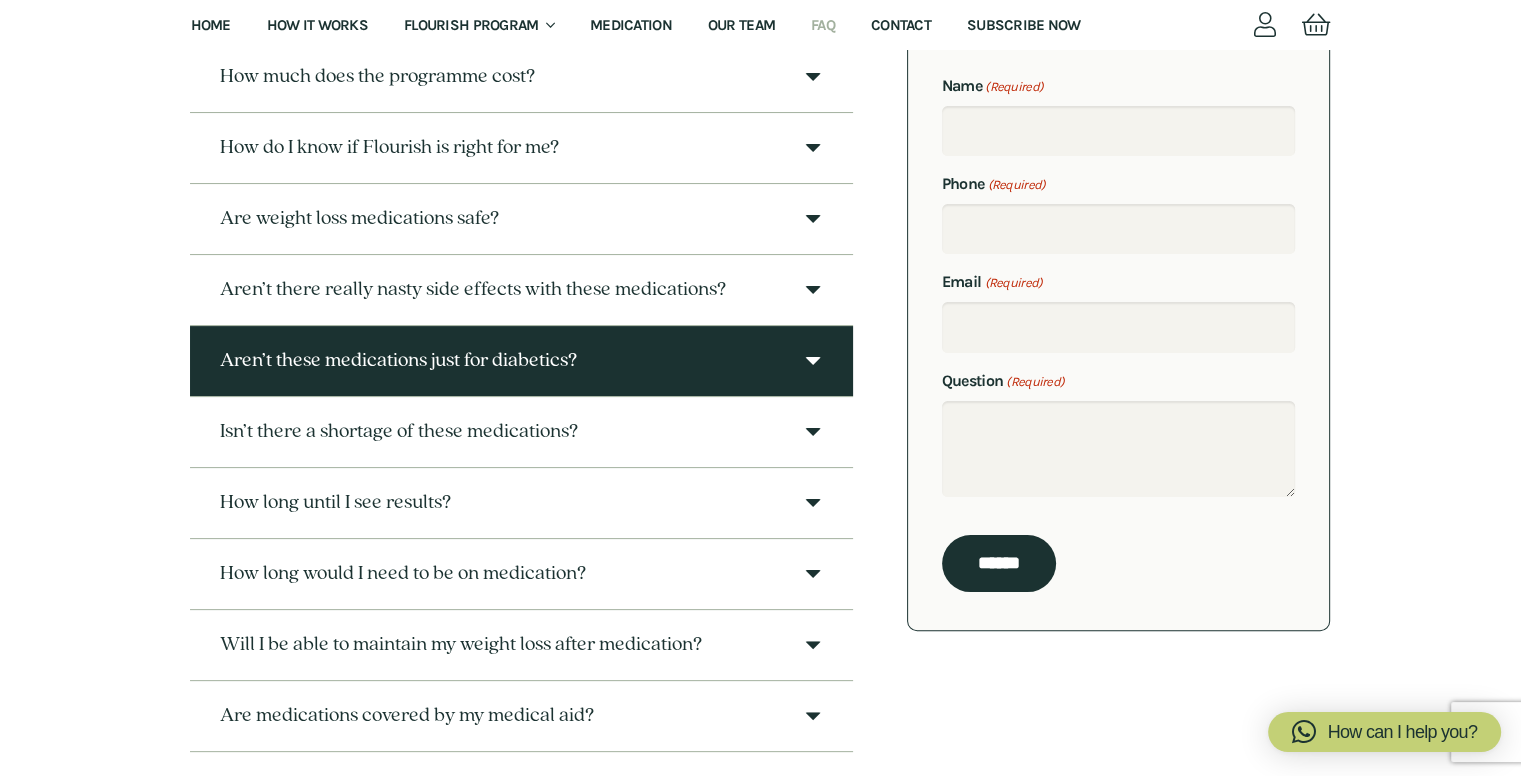 click on "Aren’t these medications just for diabetics?" at bounding box center (521, 361) 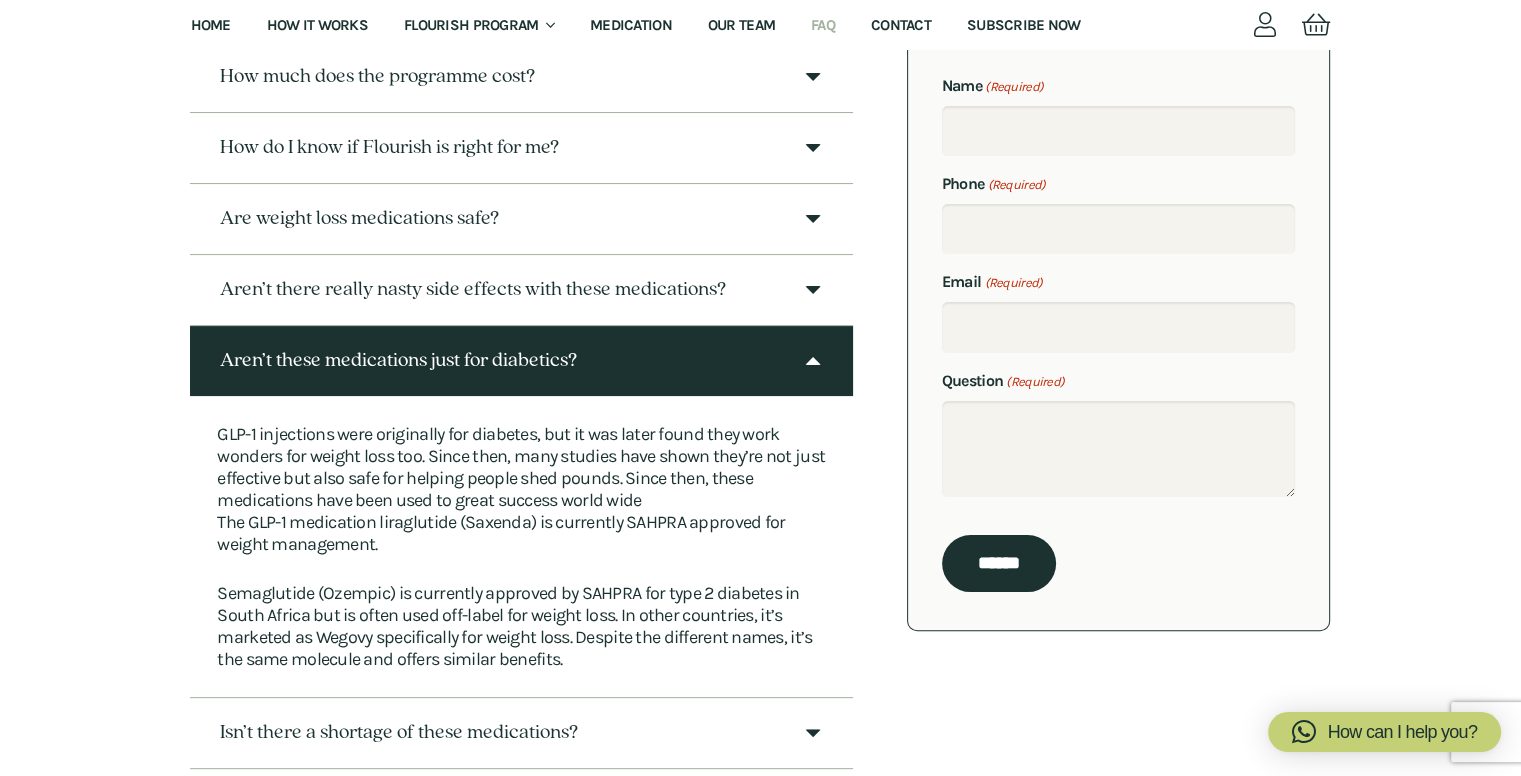 click at bounding box center [813, 361] 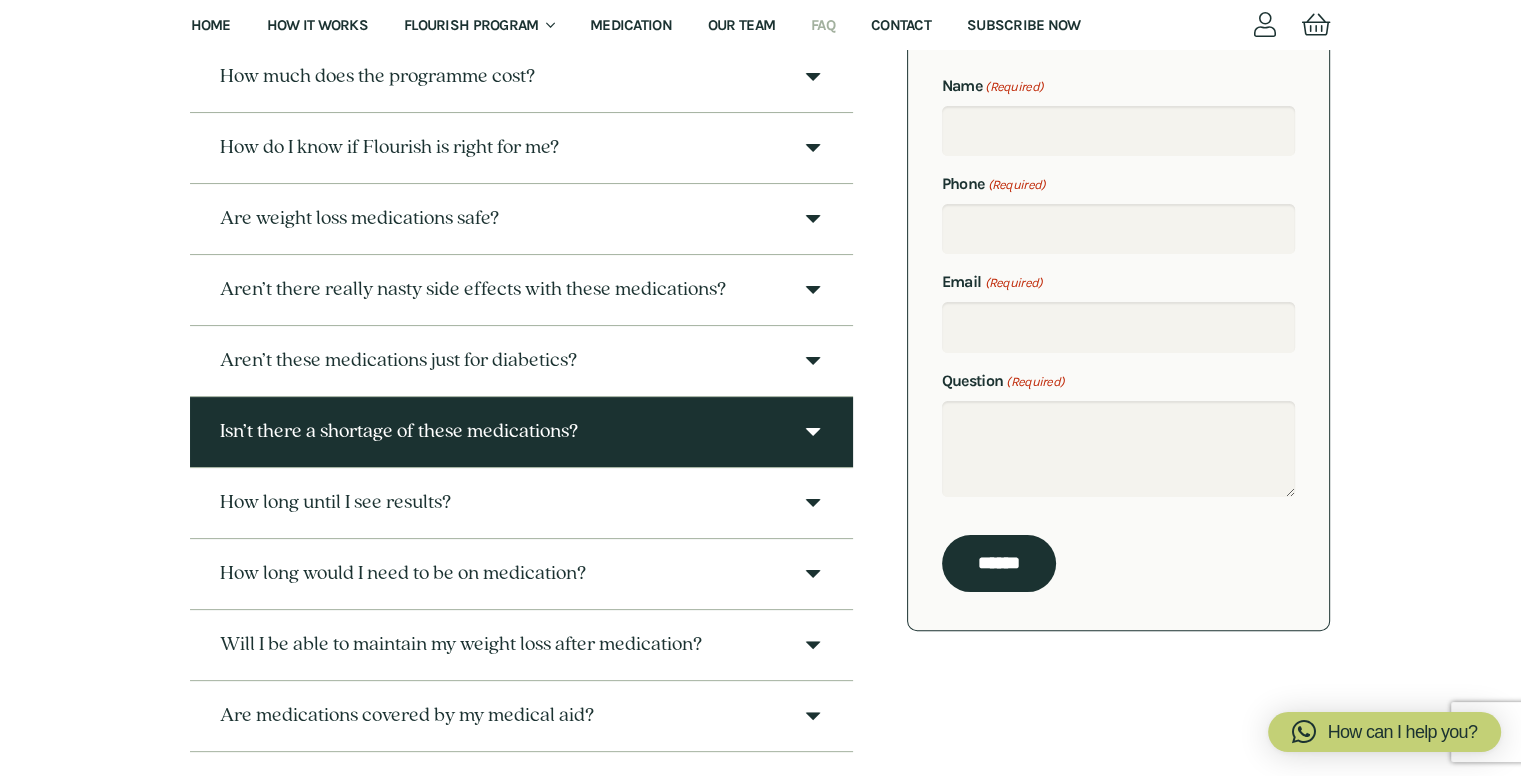 click on "Isn’t there a shortage of these medications?" at bounding box center (521, 432) 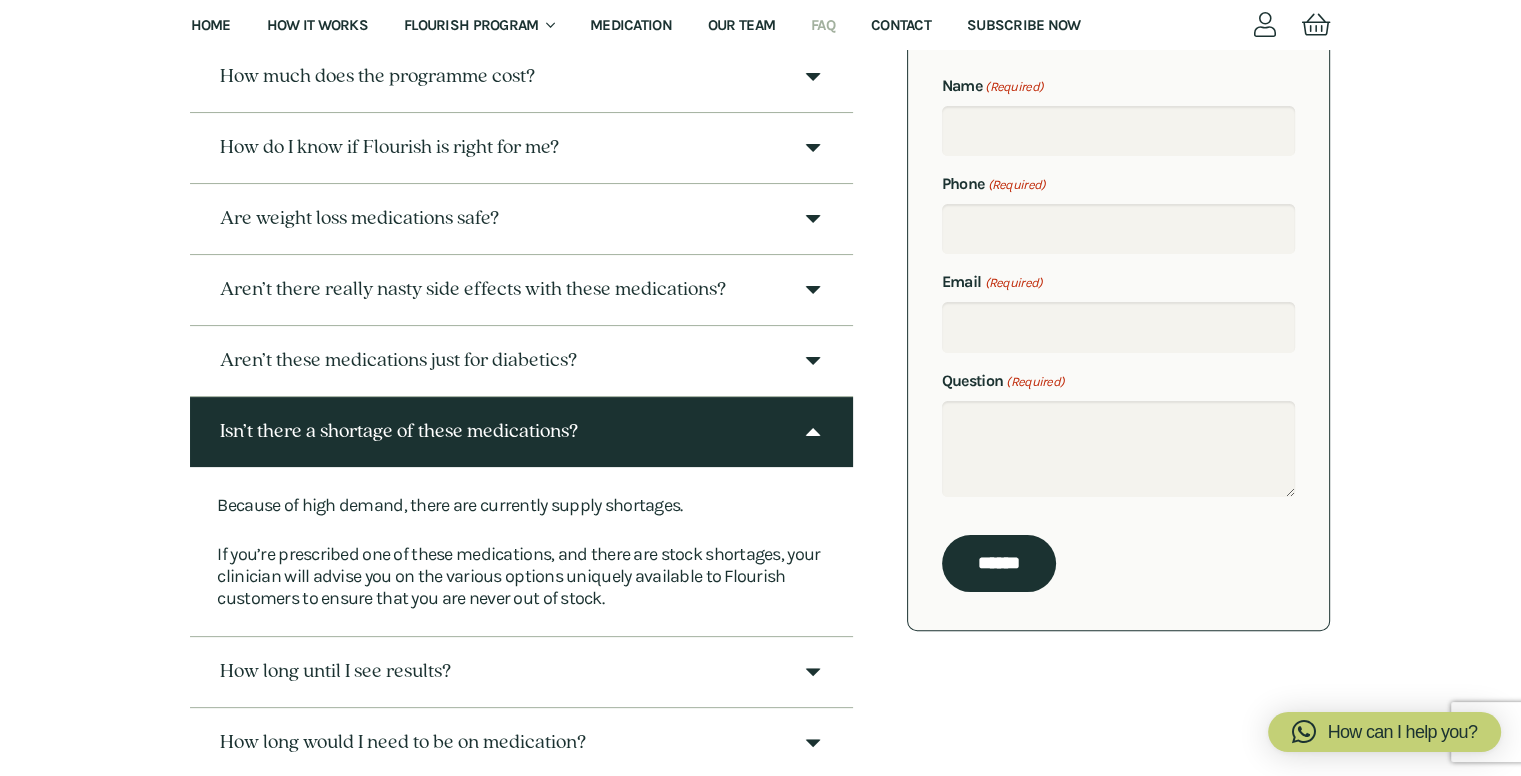 click on "Isn’t there a shortage of these medications?" at bounding box center (521, 432) 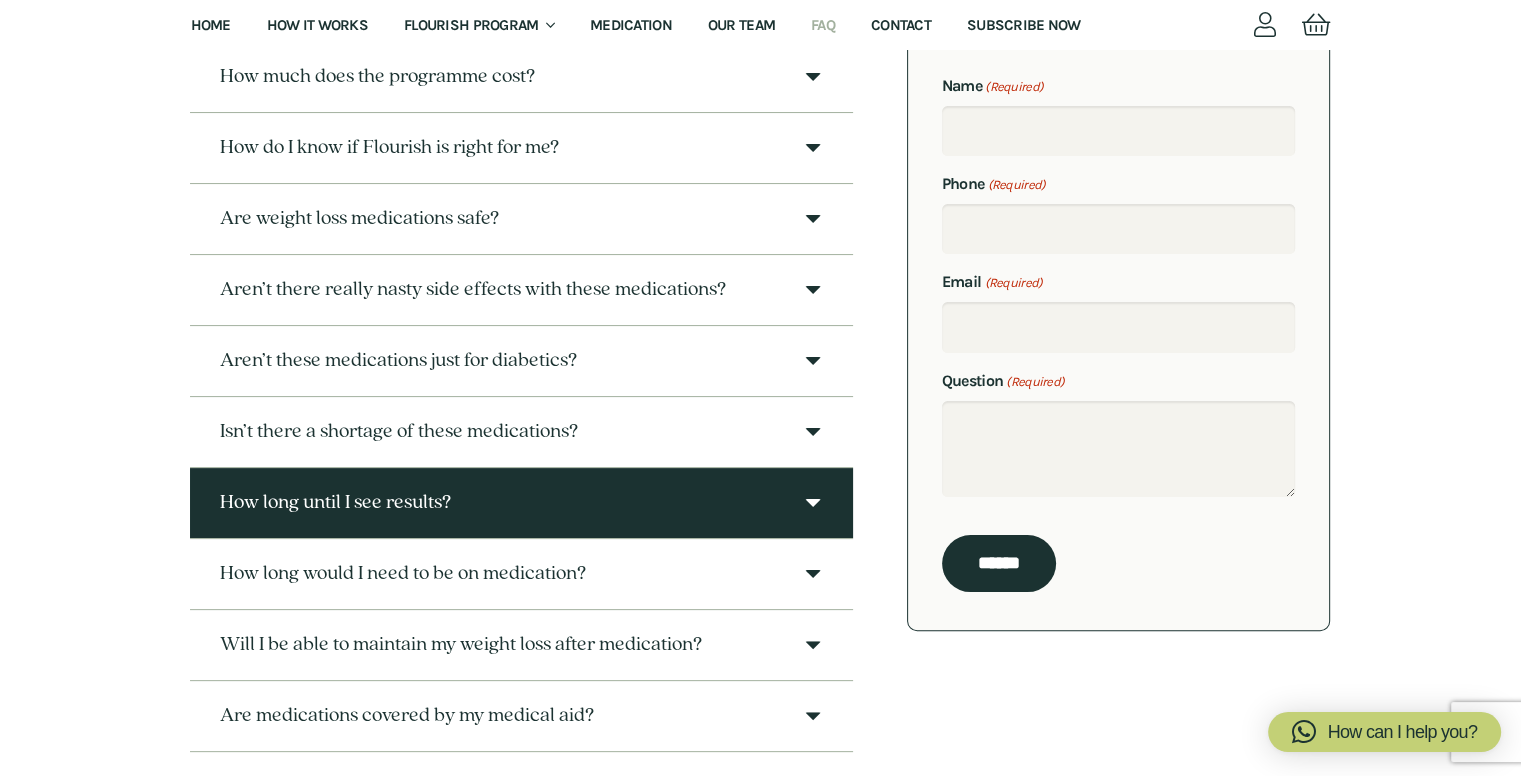 click on "How long until I see results?" at bounding box center [521, 503] 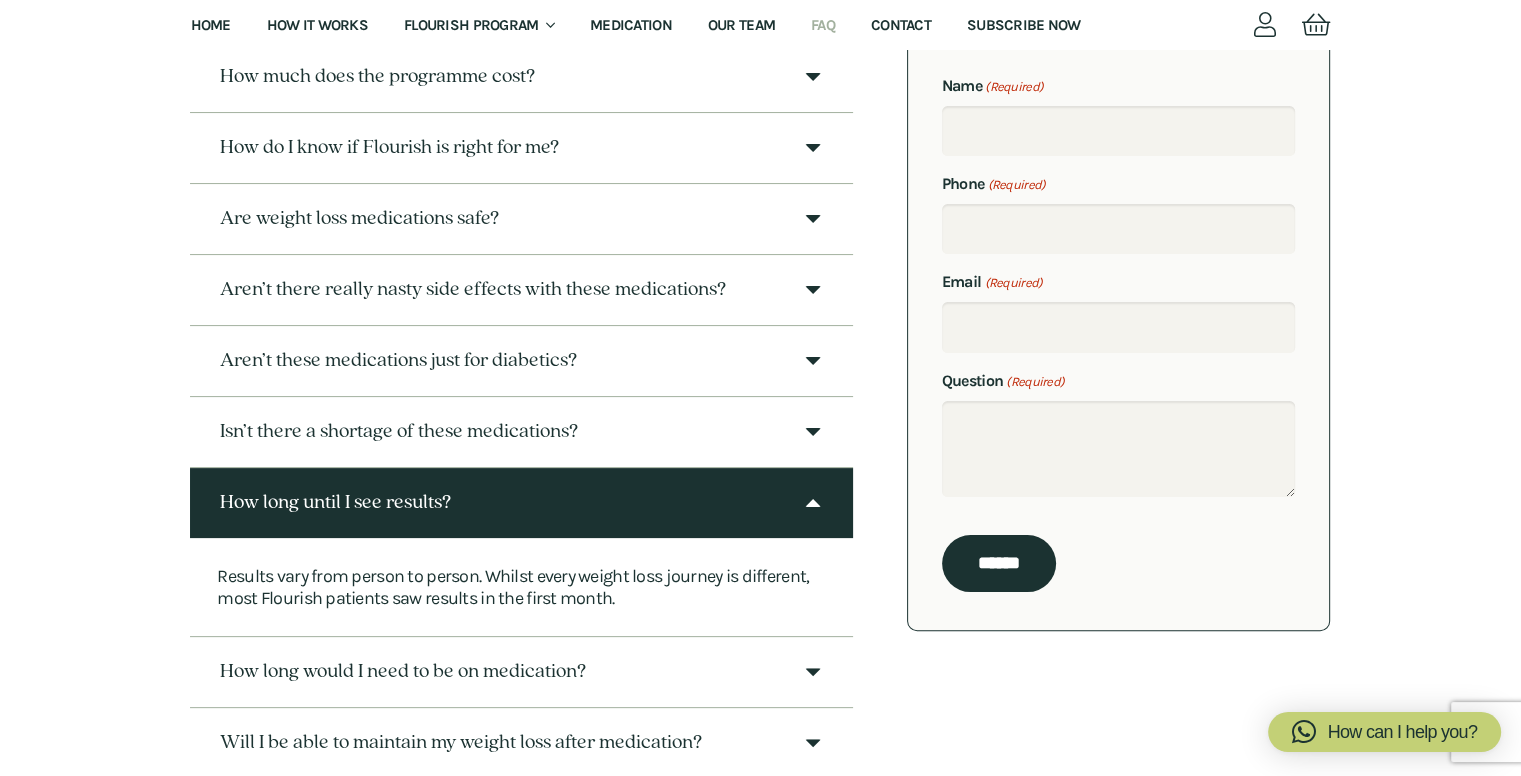 click on "How long until I see results?" at bounding box center (521, 503) 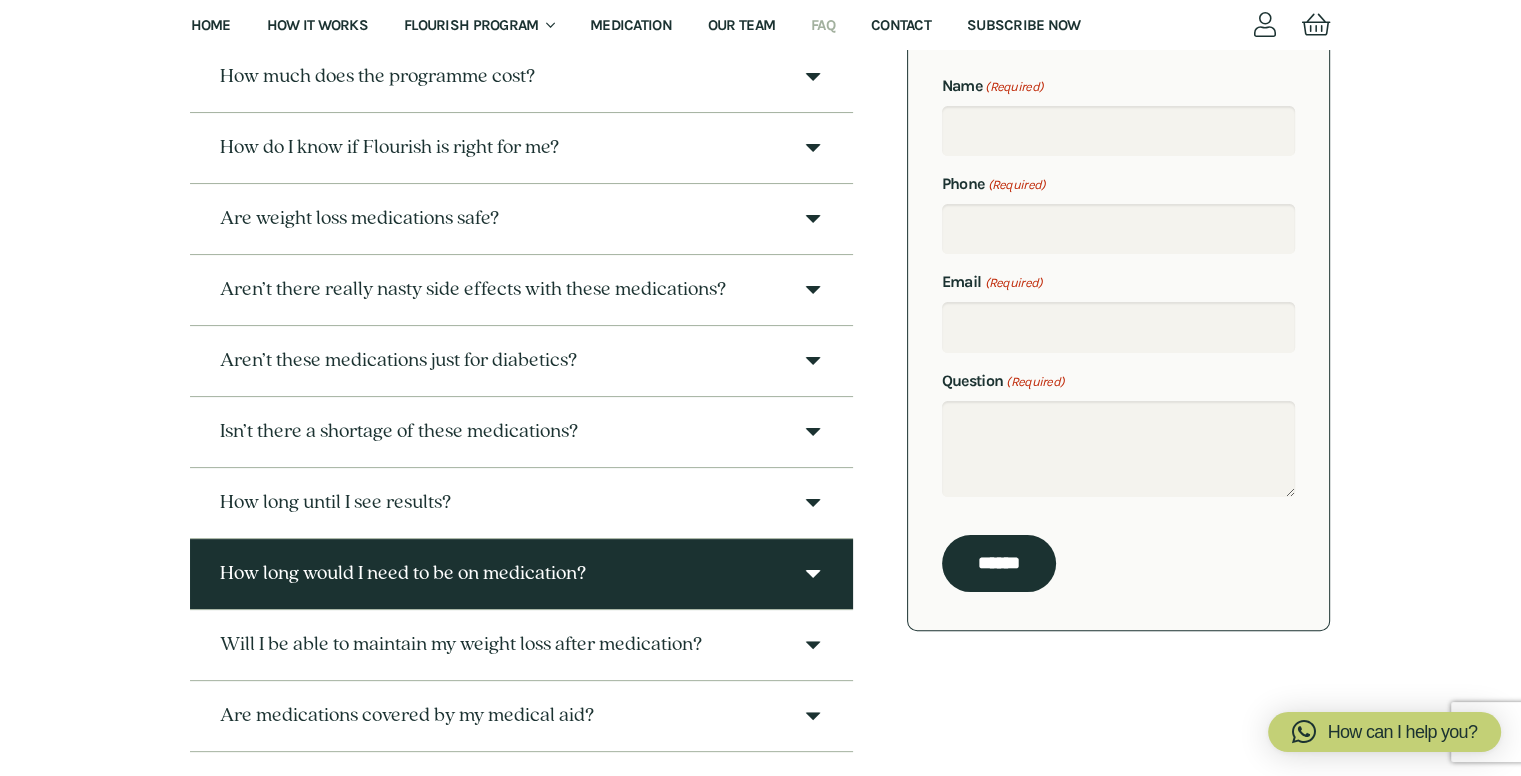 click at bounding box center [813, 574] 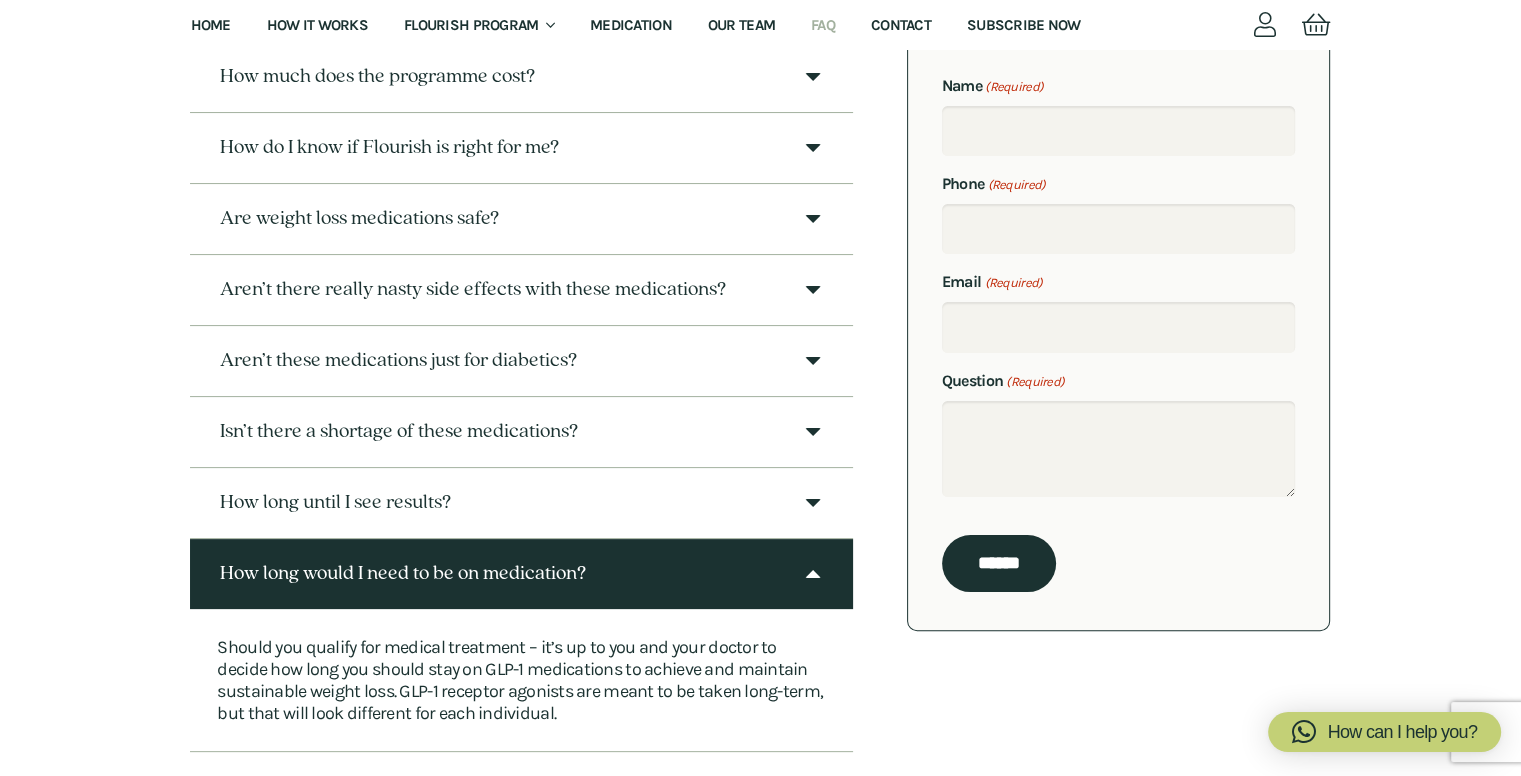 click at bounding box center [813, 574] 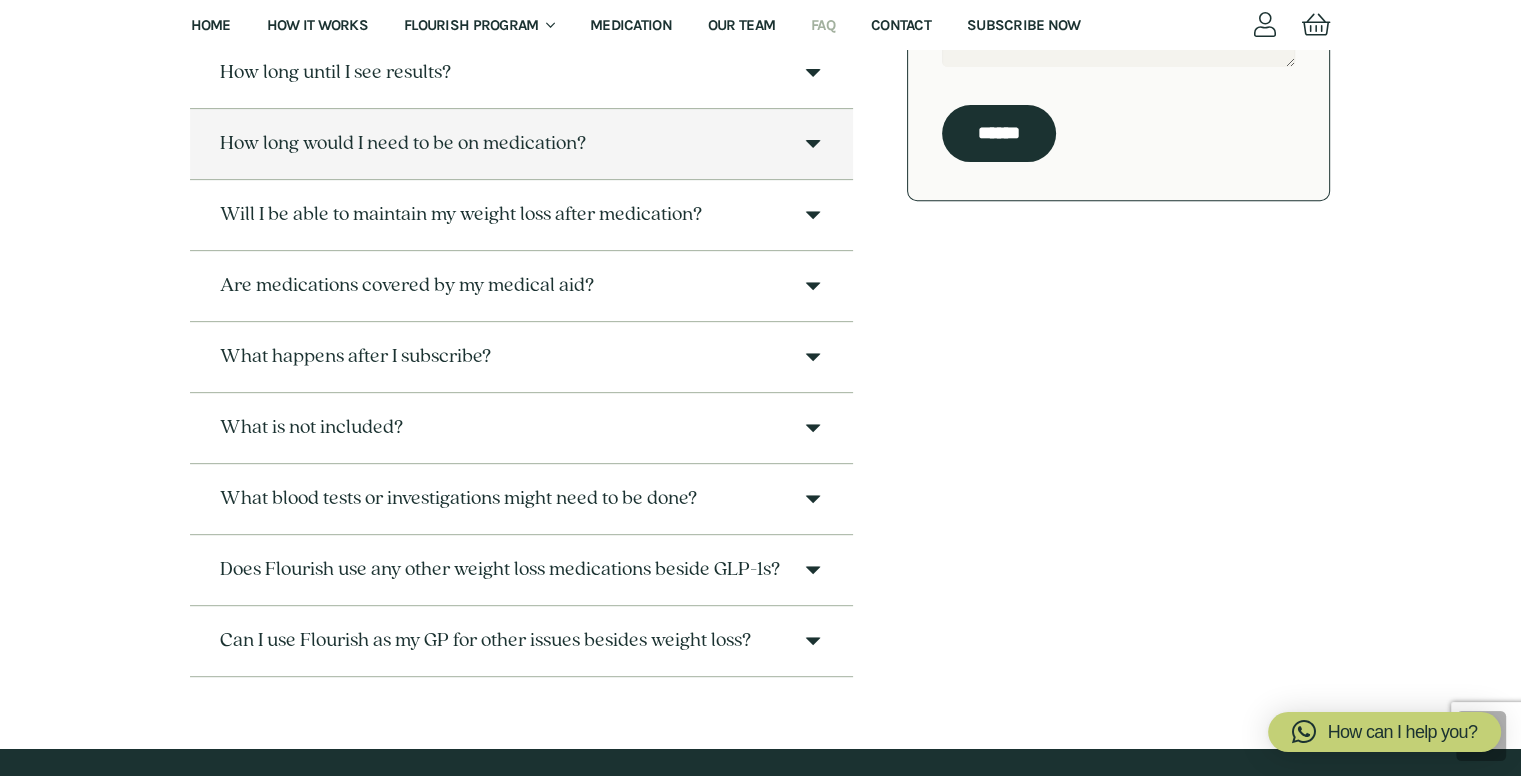 scroll, scrollTop: 803, scrollLeft: 0, axis: vertical 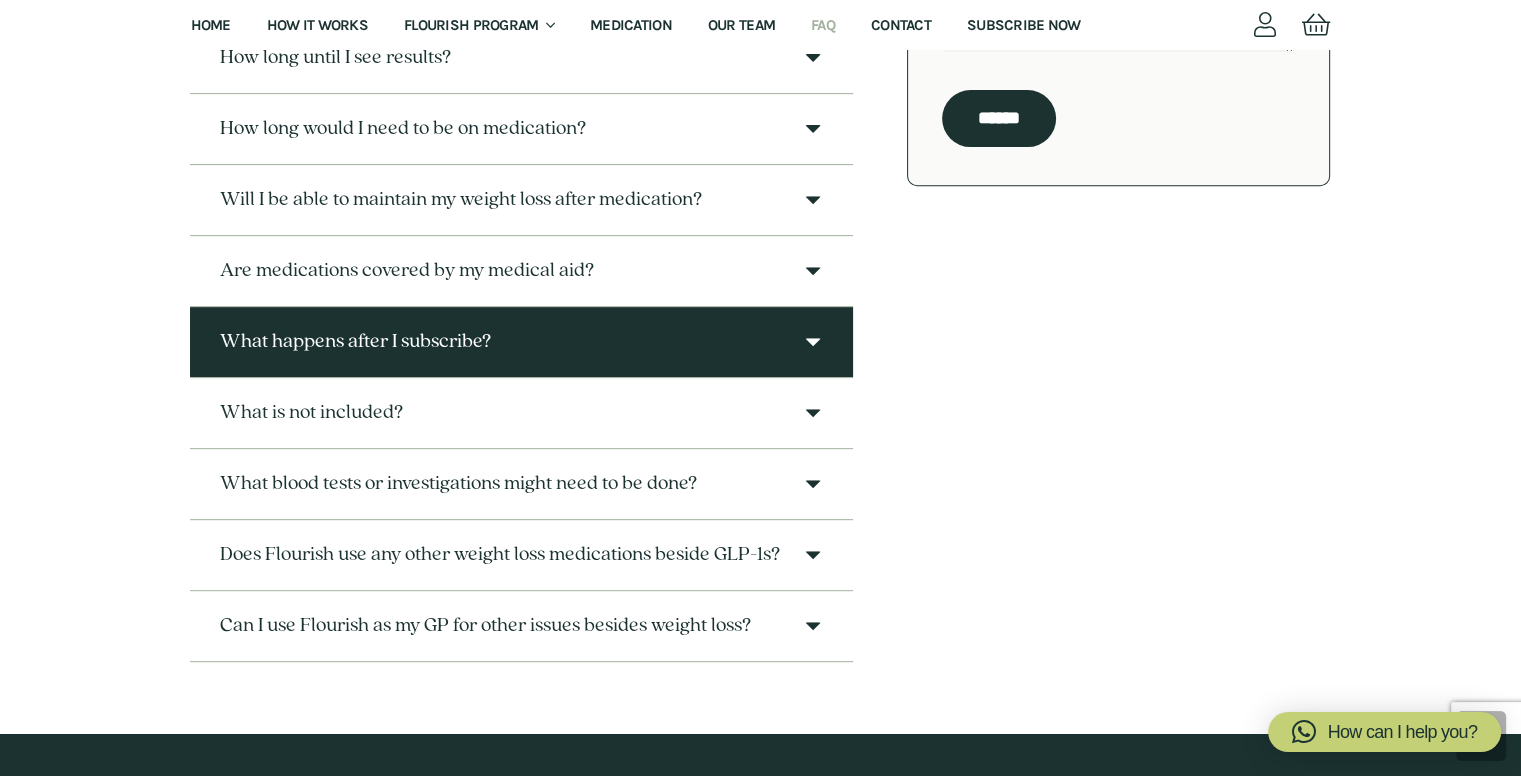 click at bounding box center (813, 342) 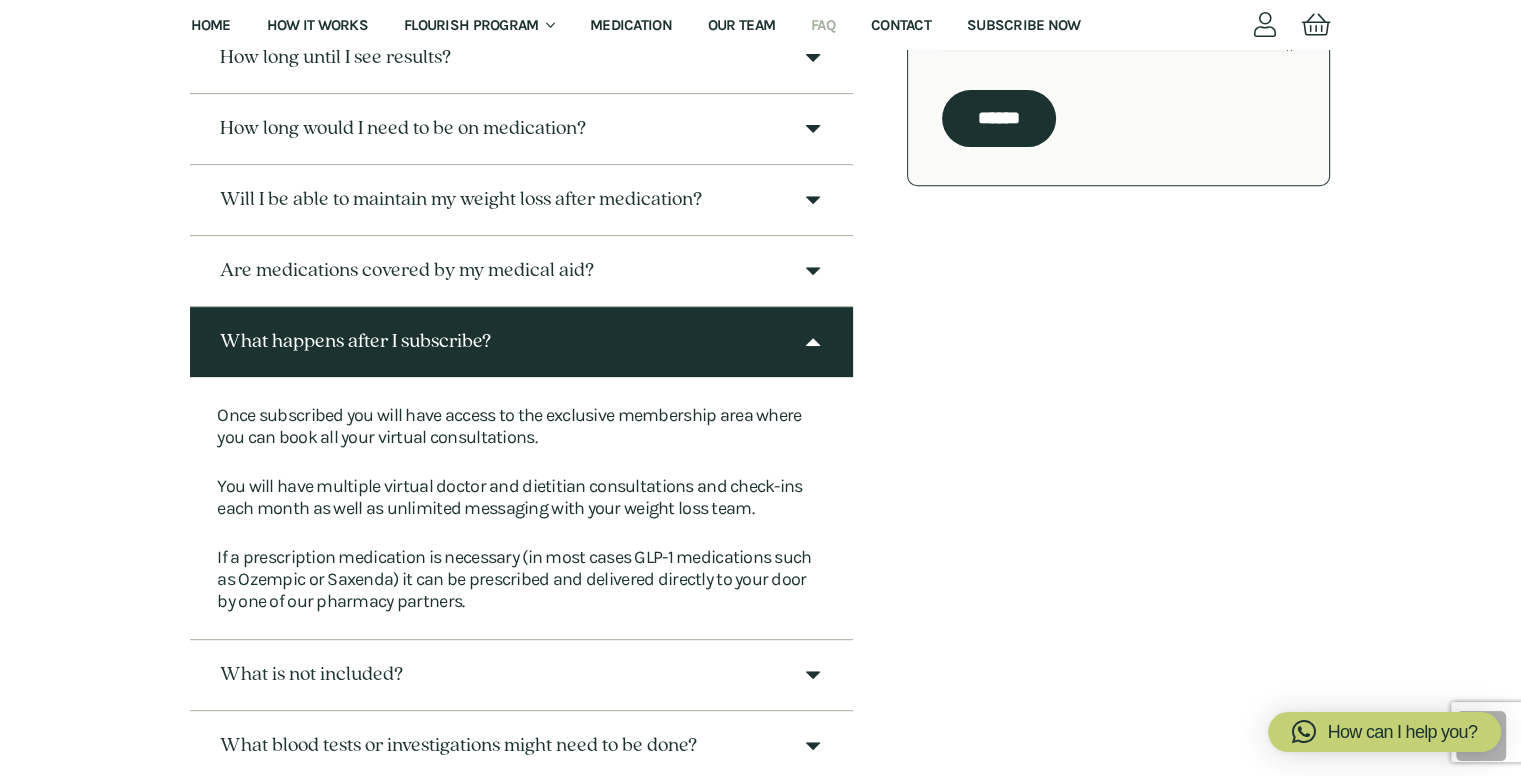 click at bounding box center (813, 342) 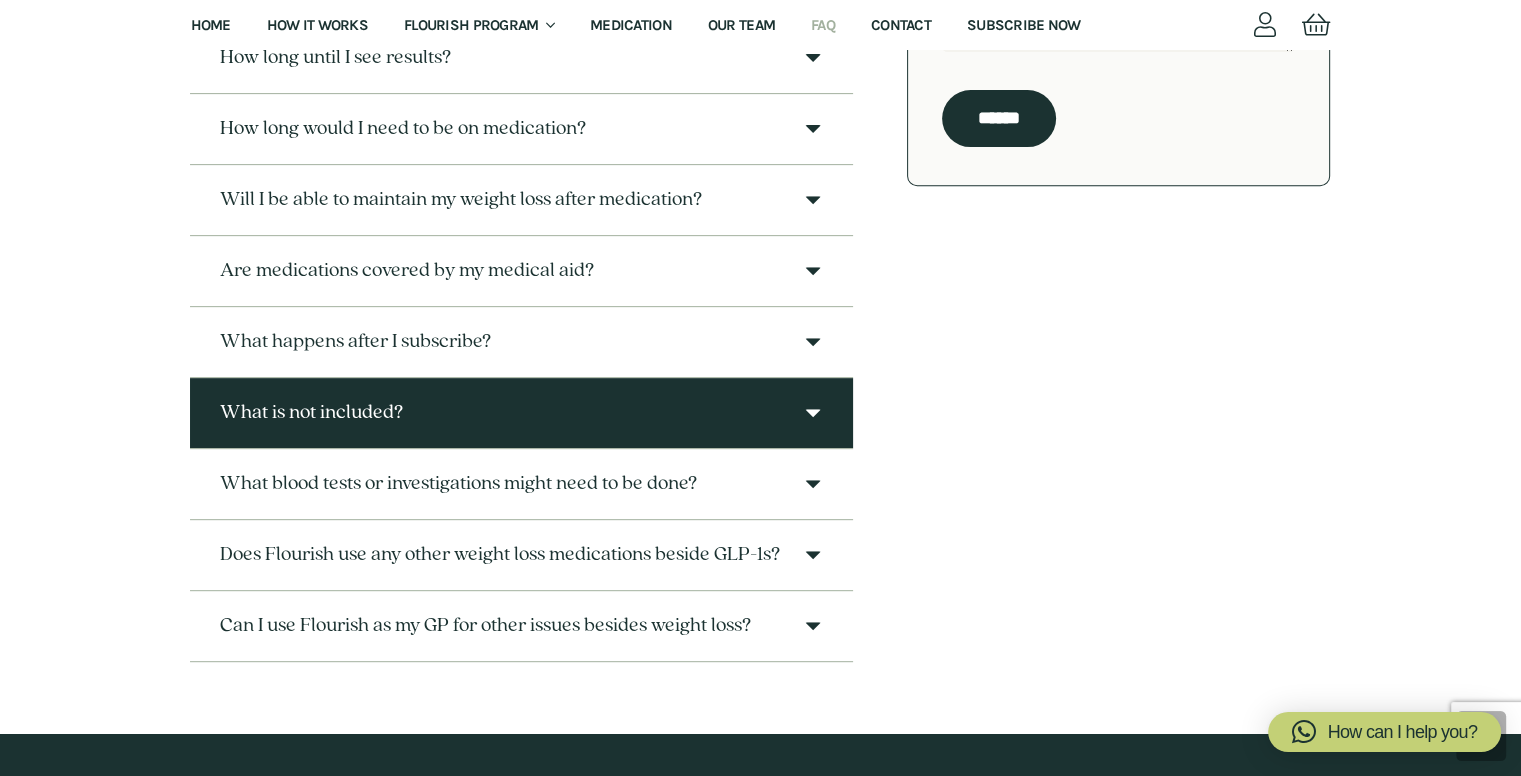 click on "What is not included?" at bounding box center [521, 413] 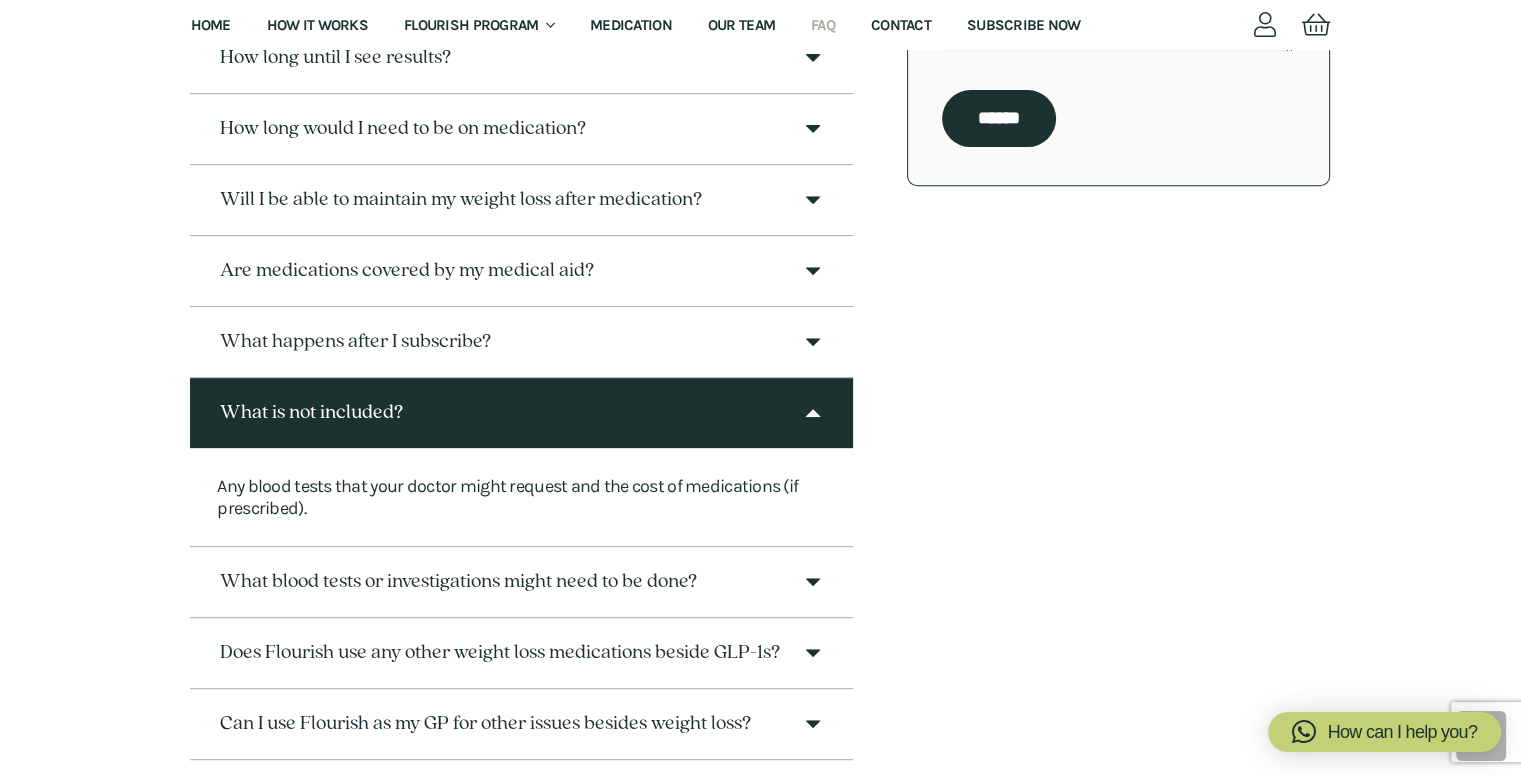 click on "What is not included?" at bounding box center (521, 413) 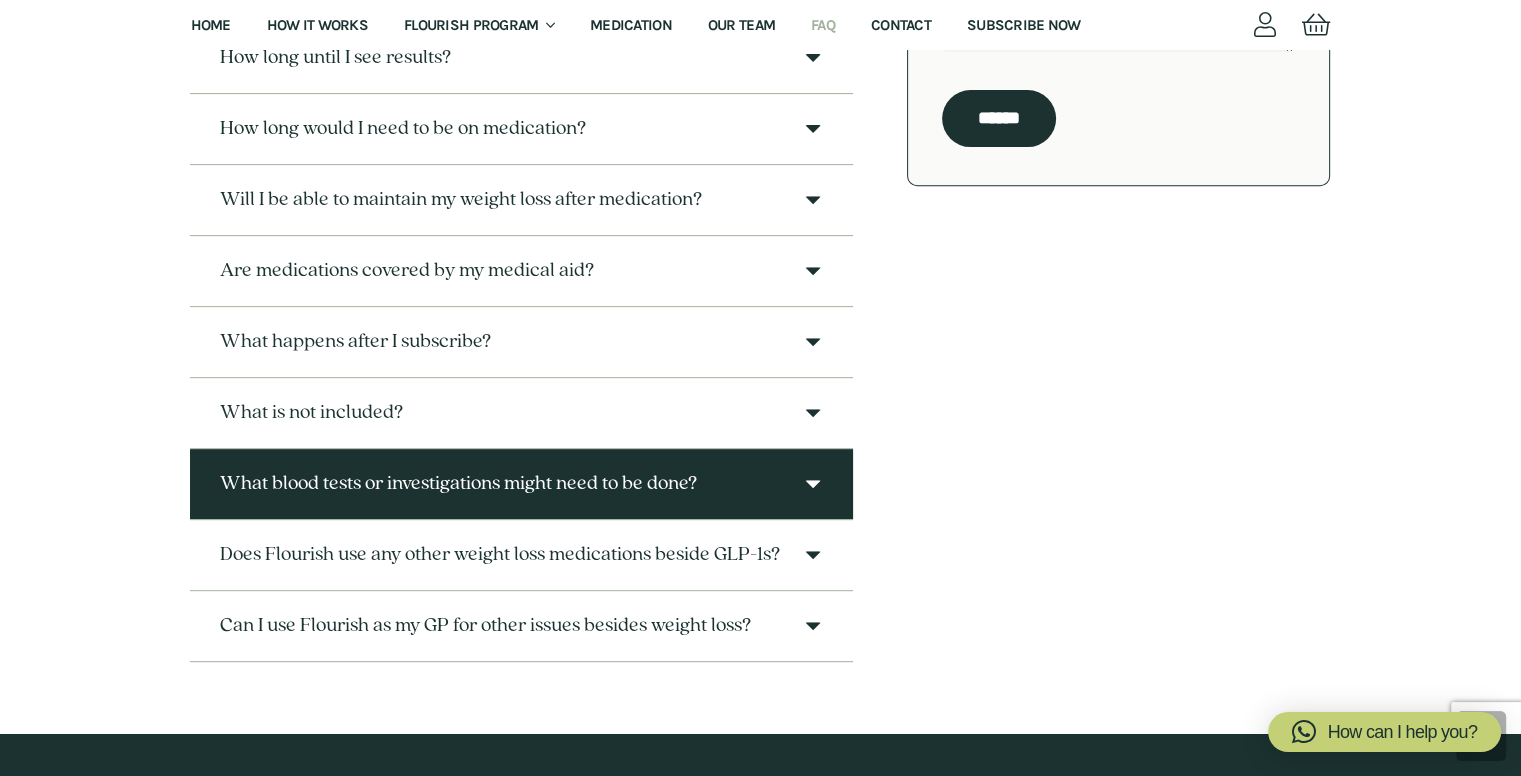 click at bounding box center (813, 484) 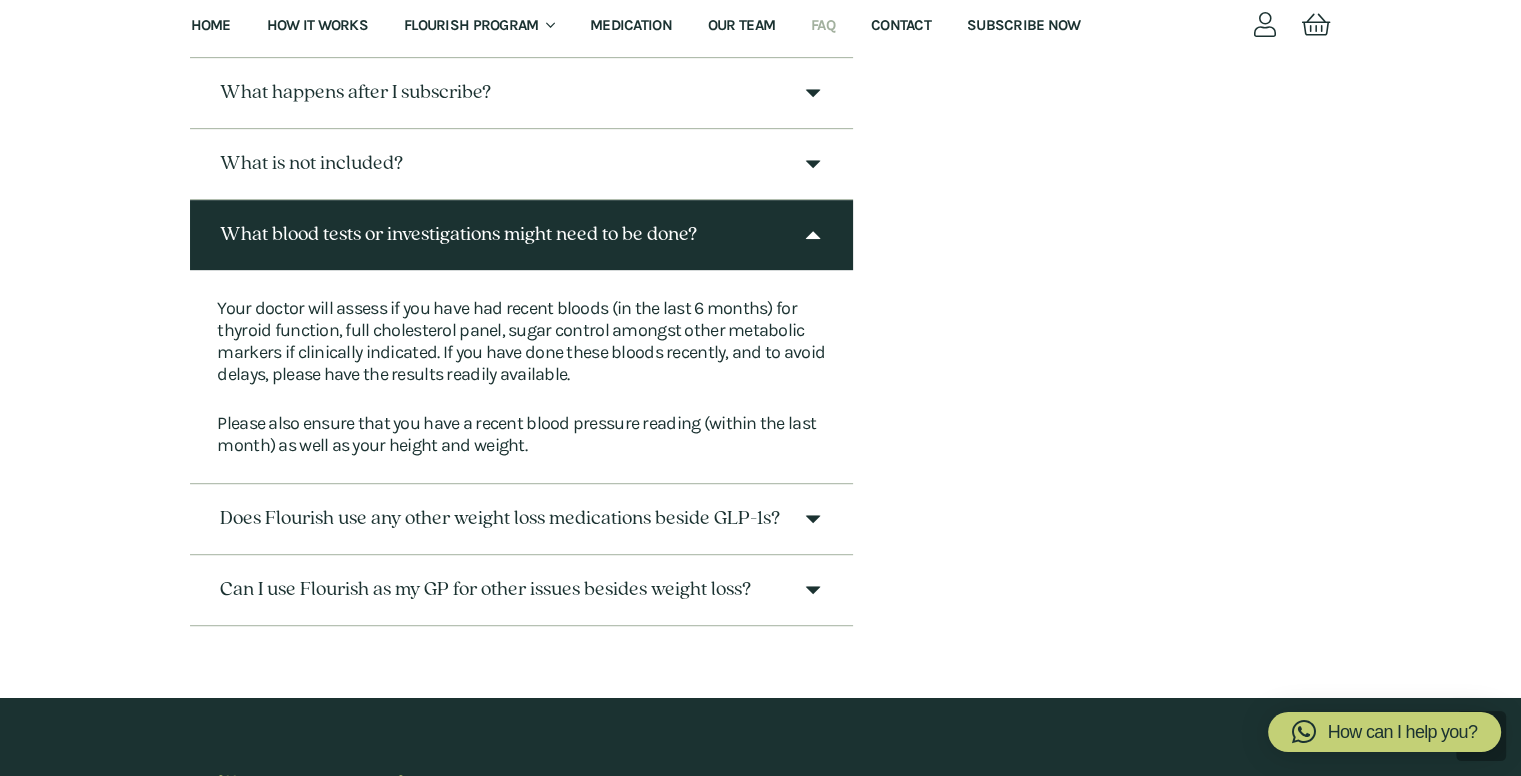 scroll, scrollTop: 1062, scrollLeft: 0, axis: vertical 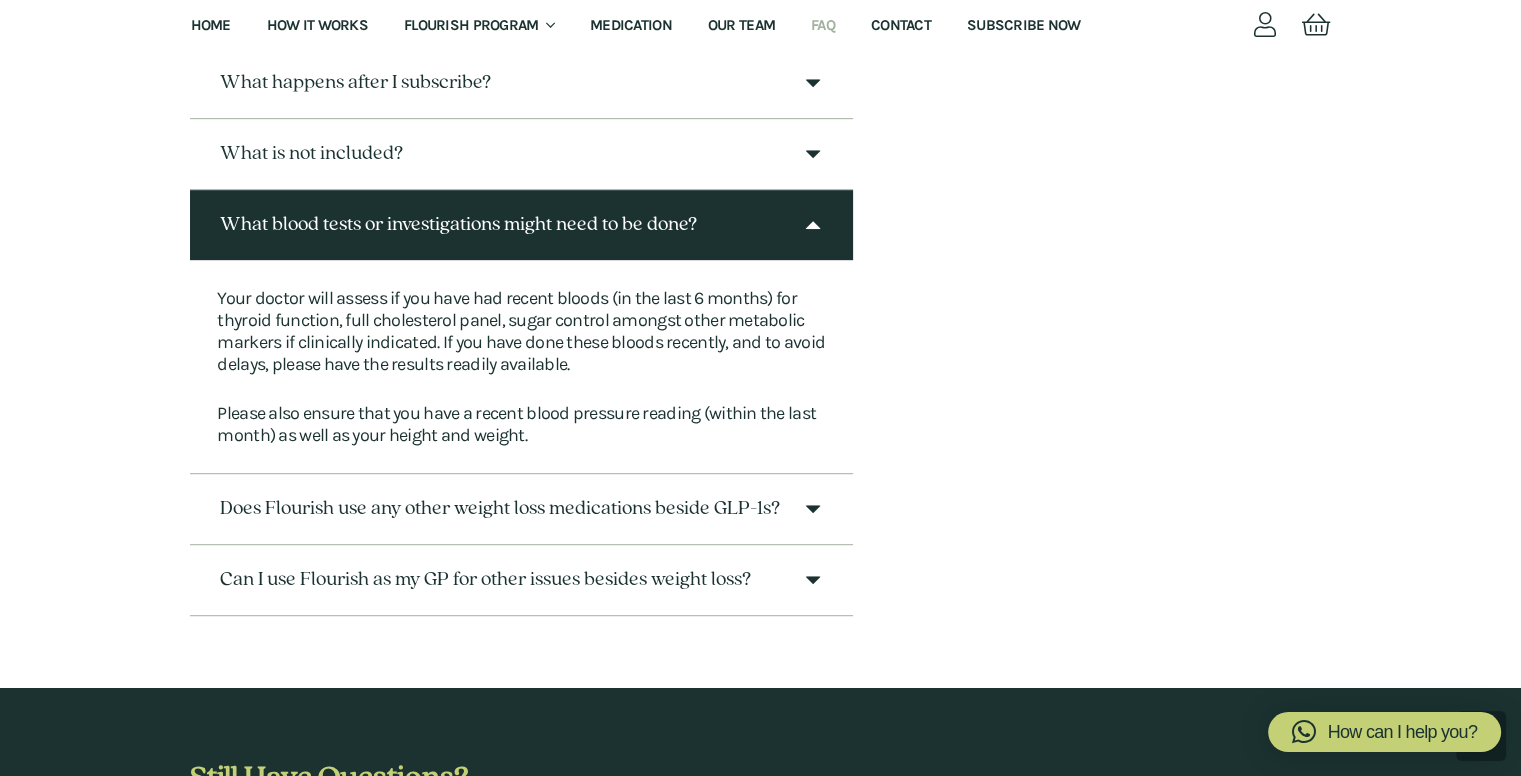 click on "What blood tests or investigations might need to be done?" at bounding box center (521, 225) 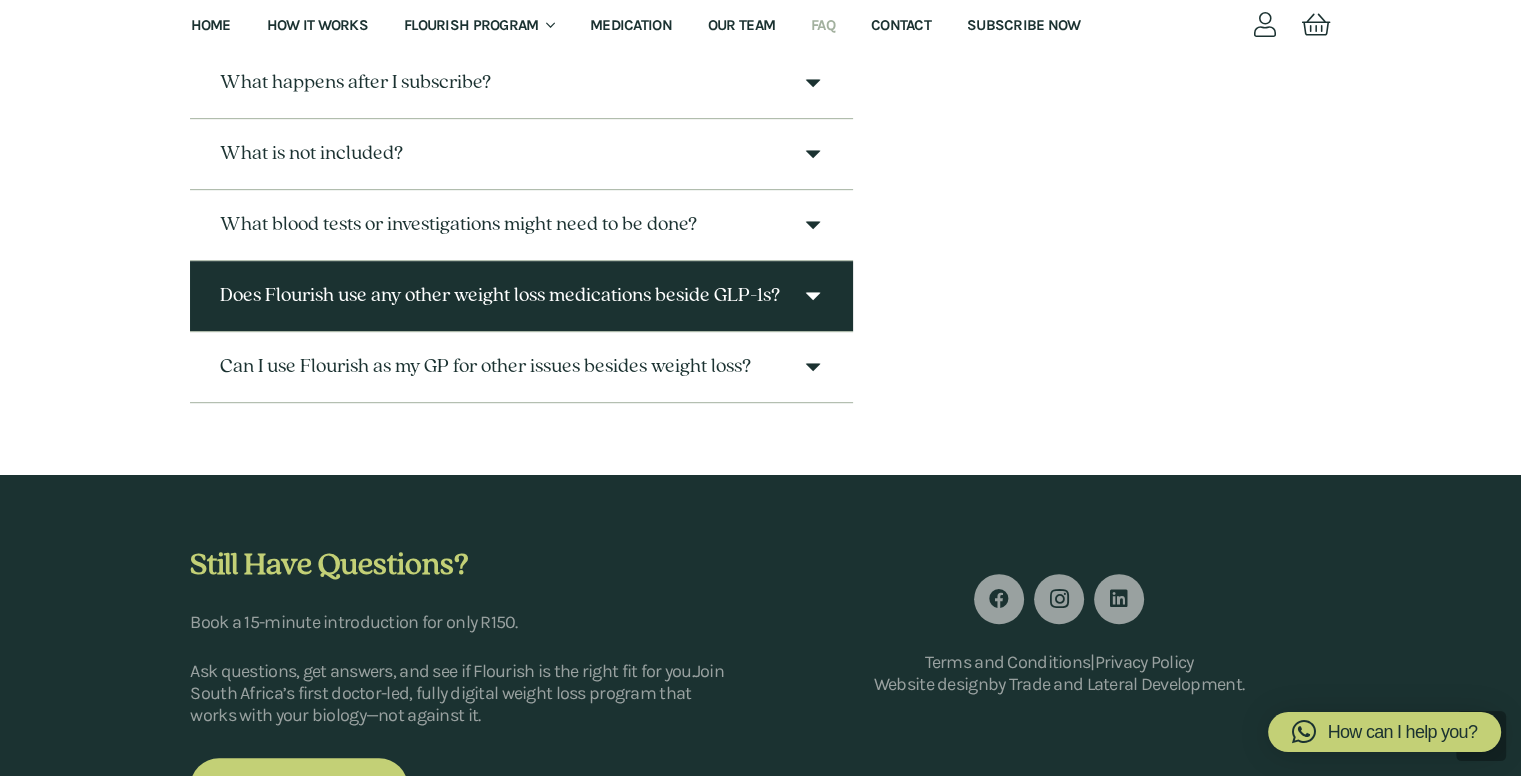 click at bounding box center [813, 296] 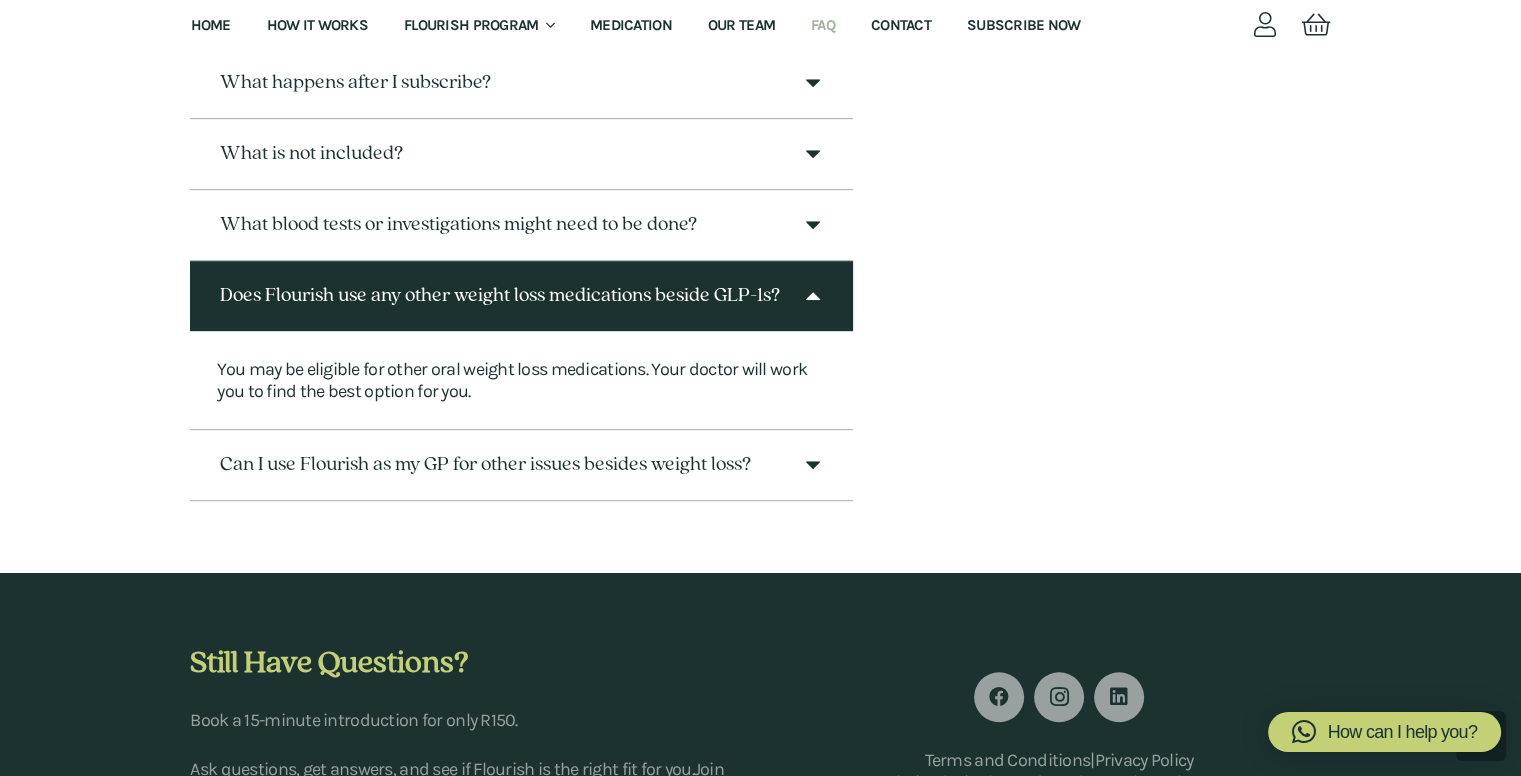 click at bounding box center (813, 296) 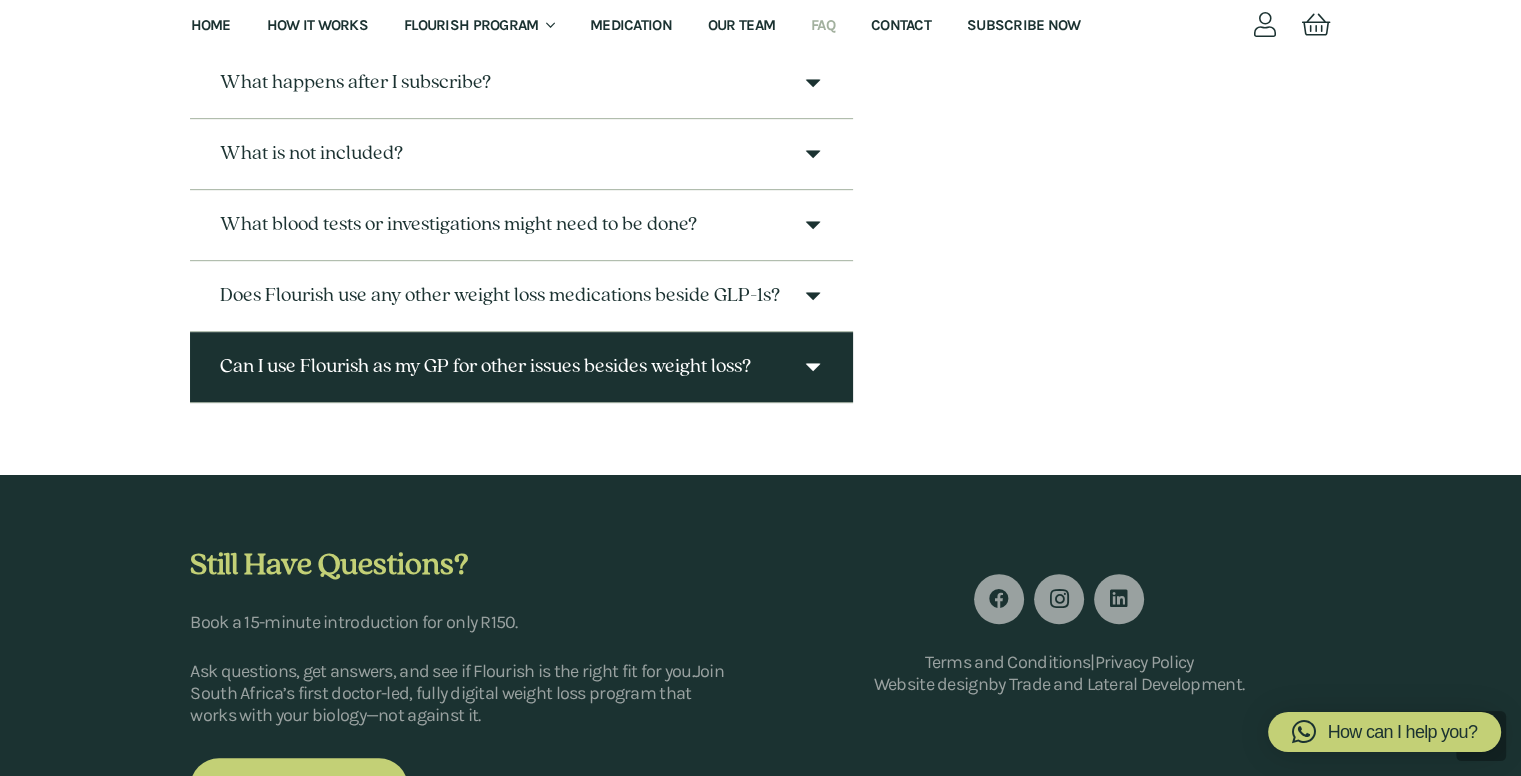 click at bounding box center (813, 367) 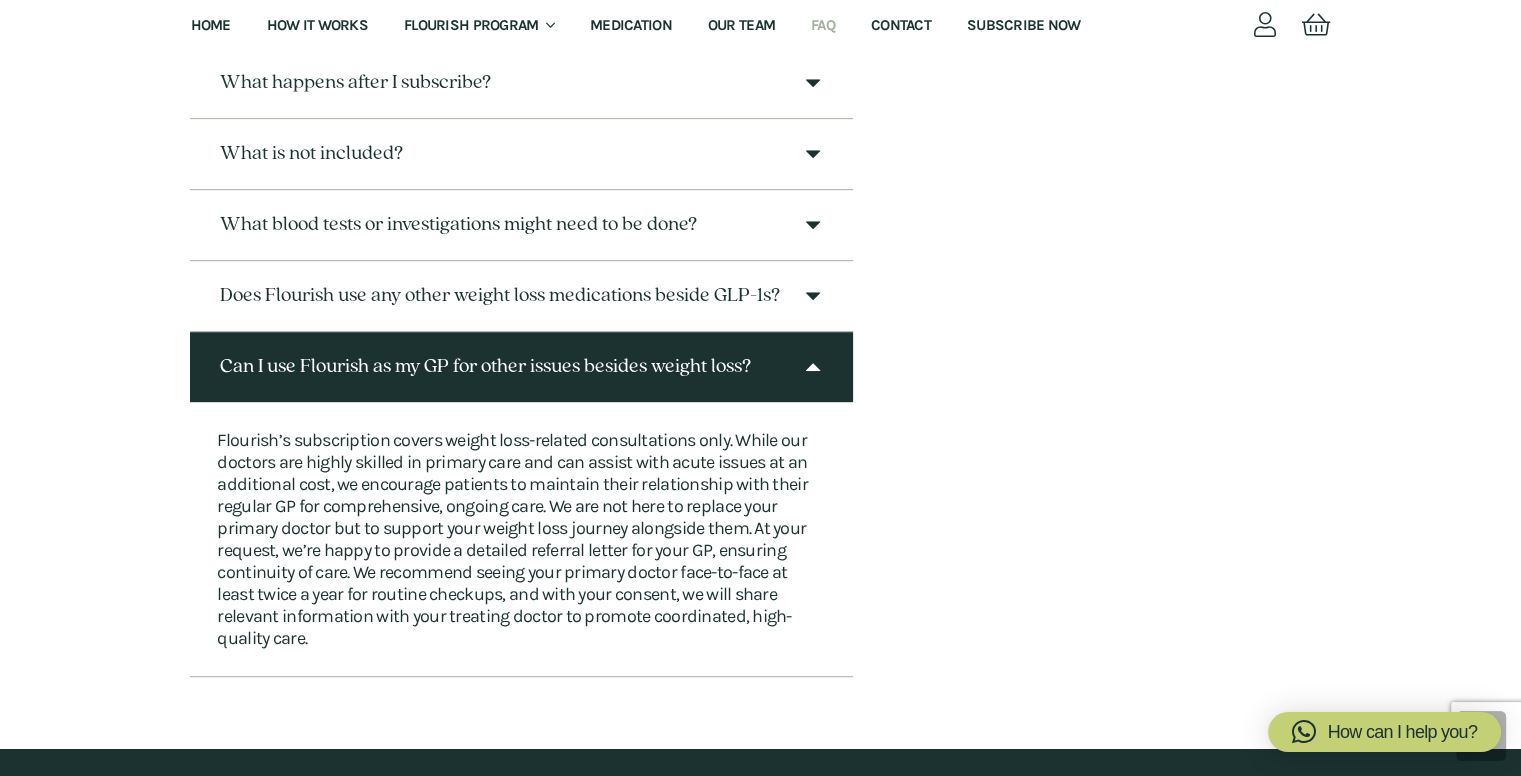 click on "Can I use Flourish as my GP for other issues besides weight loss?" at bounding box center [521, 367] 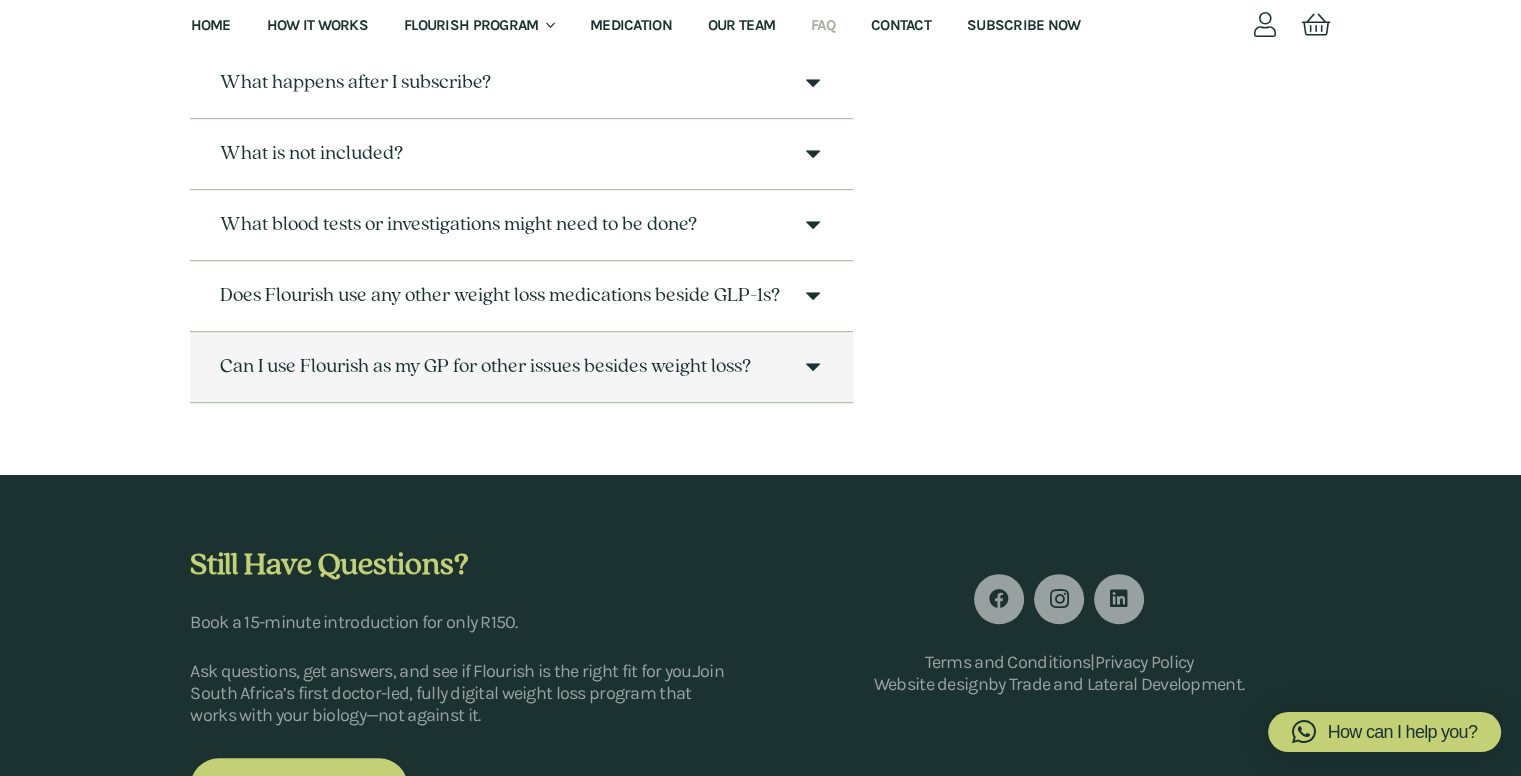 scroll, scrollTop: 384, scrollLeft: 0, axis: vertical 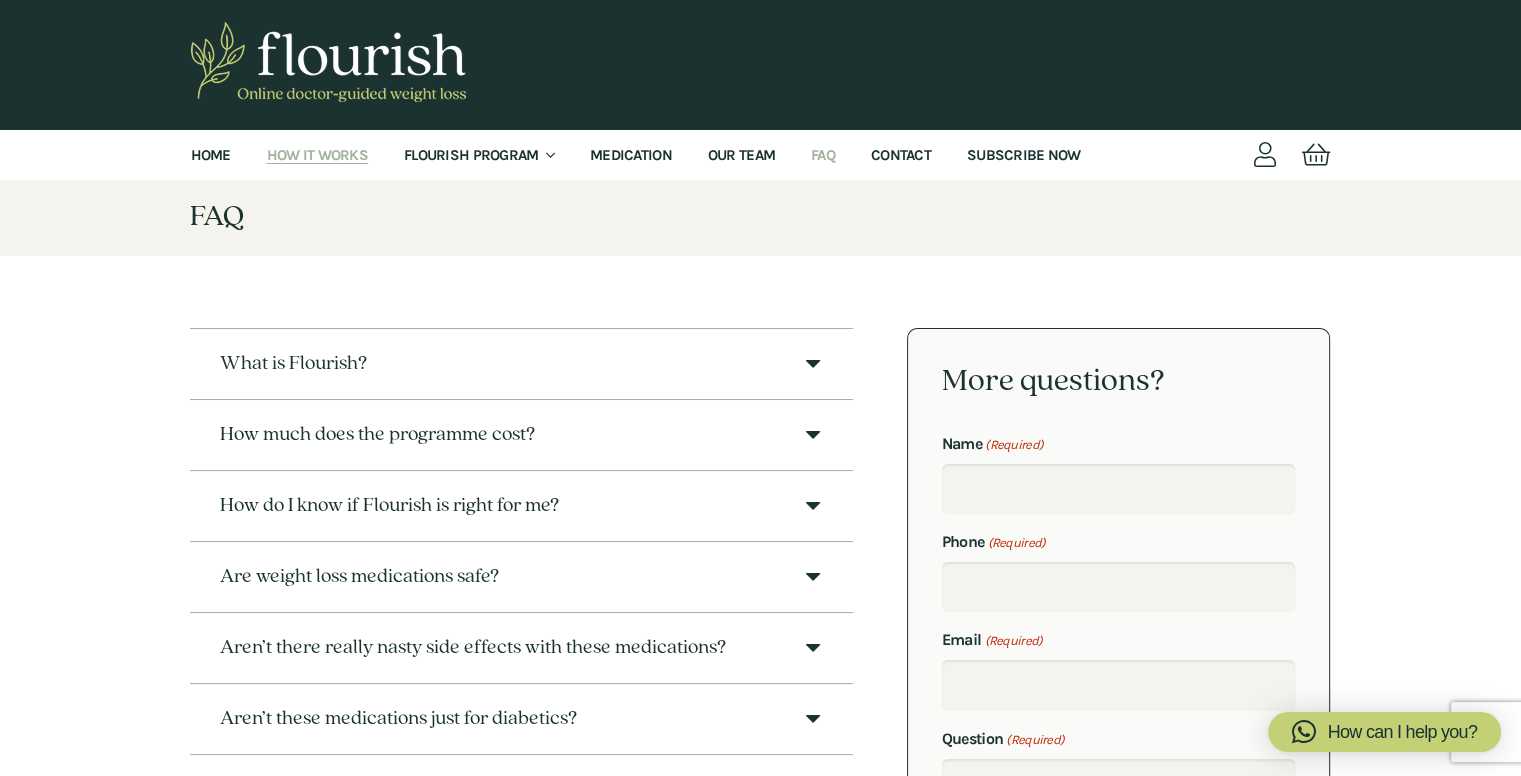 click on "How It Works" at bounding box center [317, 155] 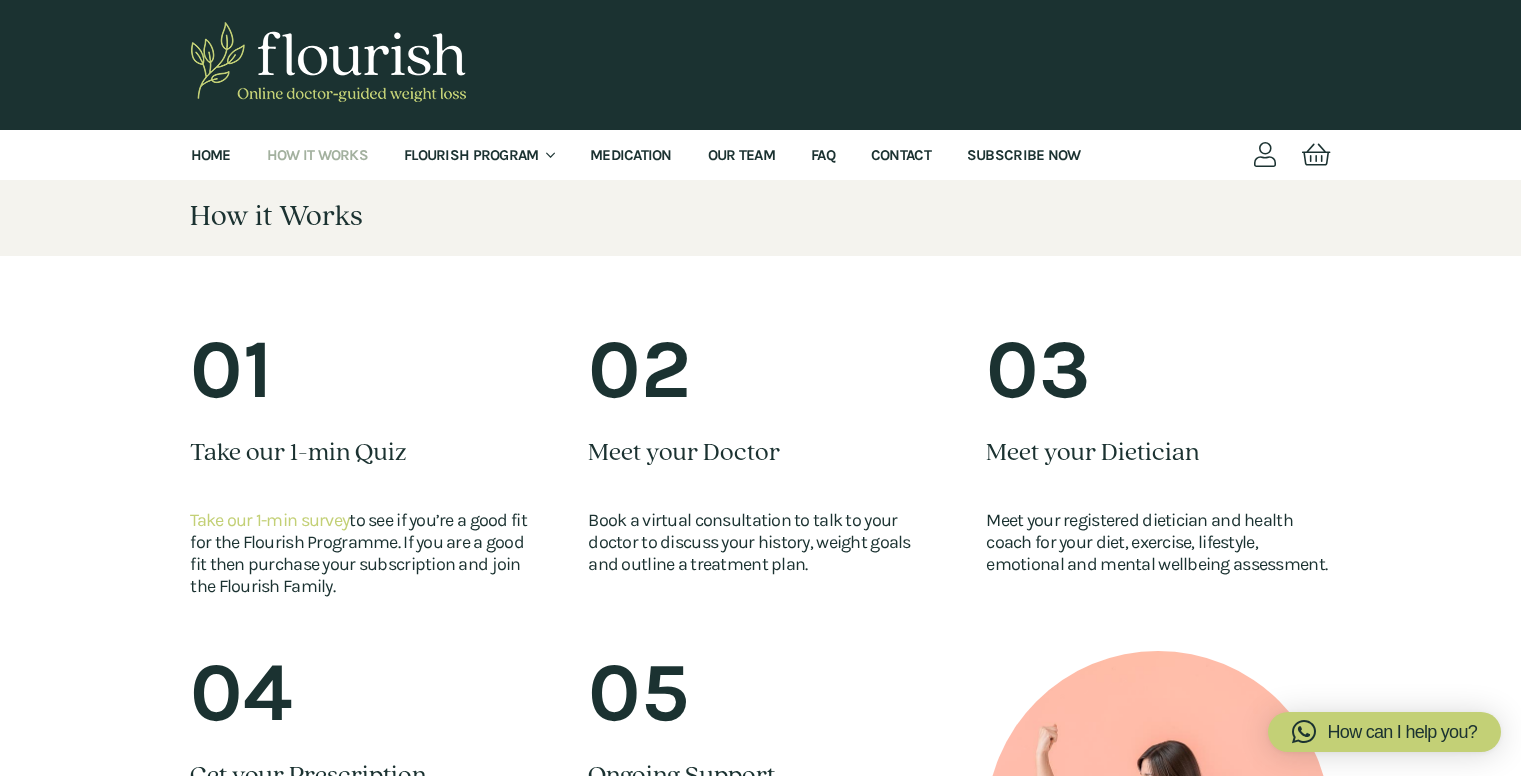 scroll, scrollTop: 0, scrollLeft: 0, axis: both 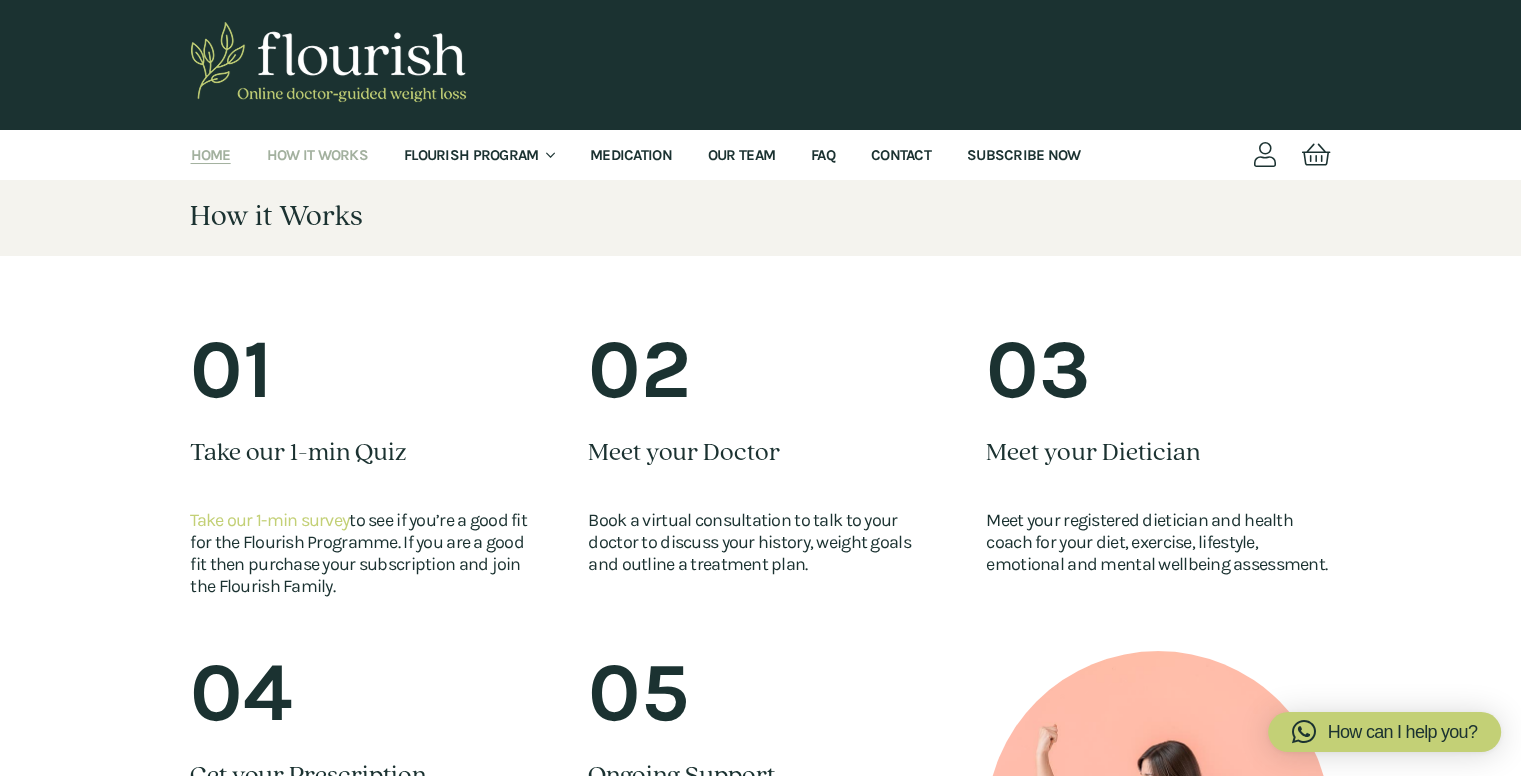 click on "Home" at bounding box center [211, 155] 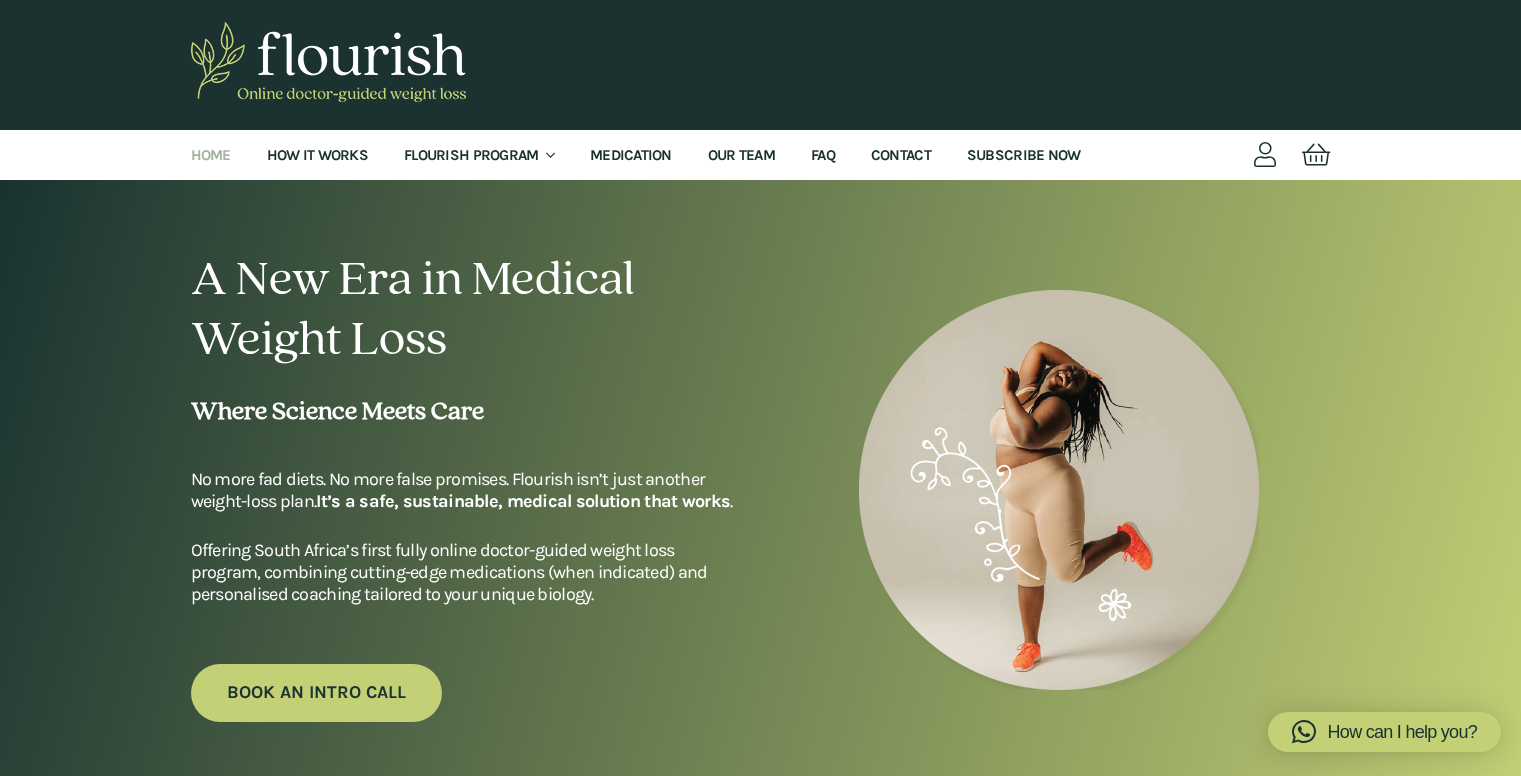 scroll, scrollTop: 0, scrollLeft: 0, axis: both 